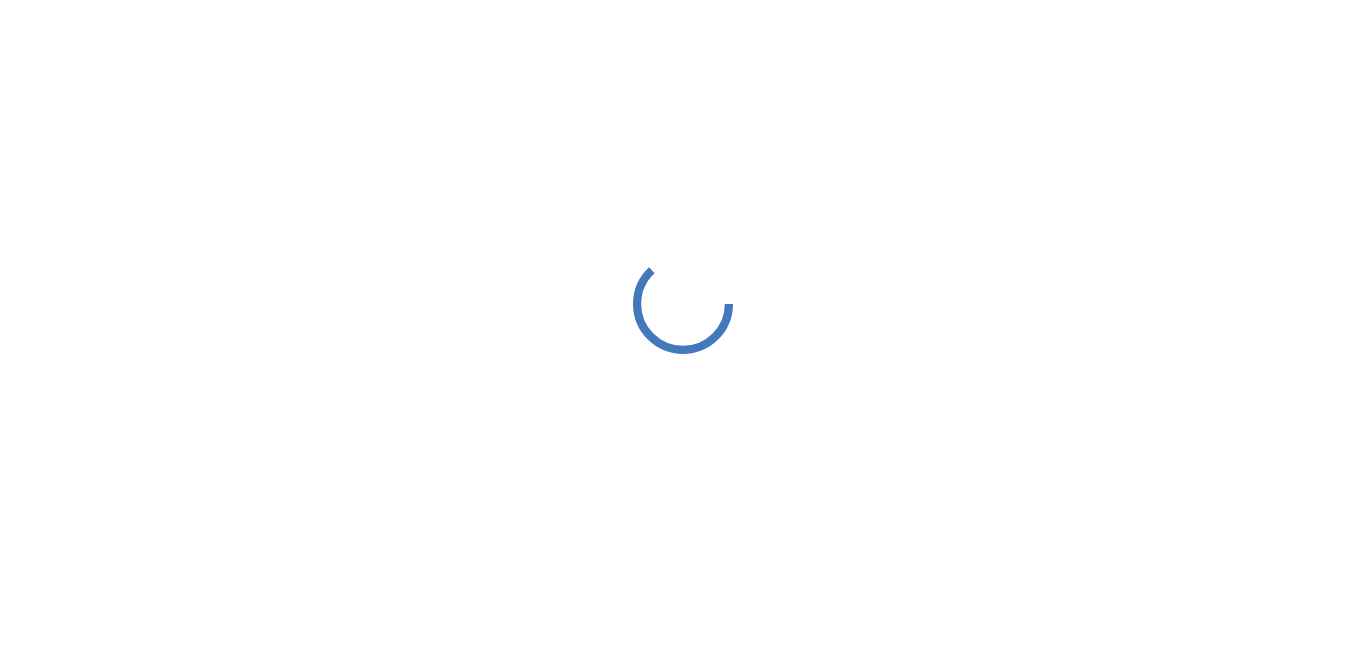 scroll, scrollTop: 0, scrollLeft: 0, axis: both 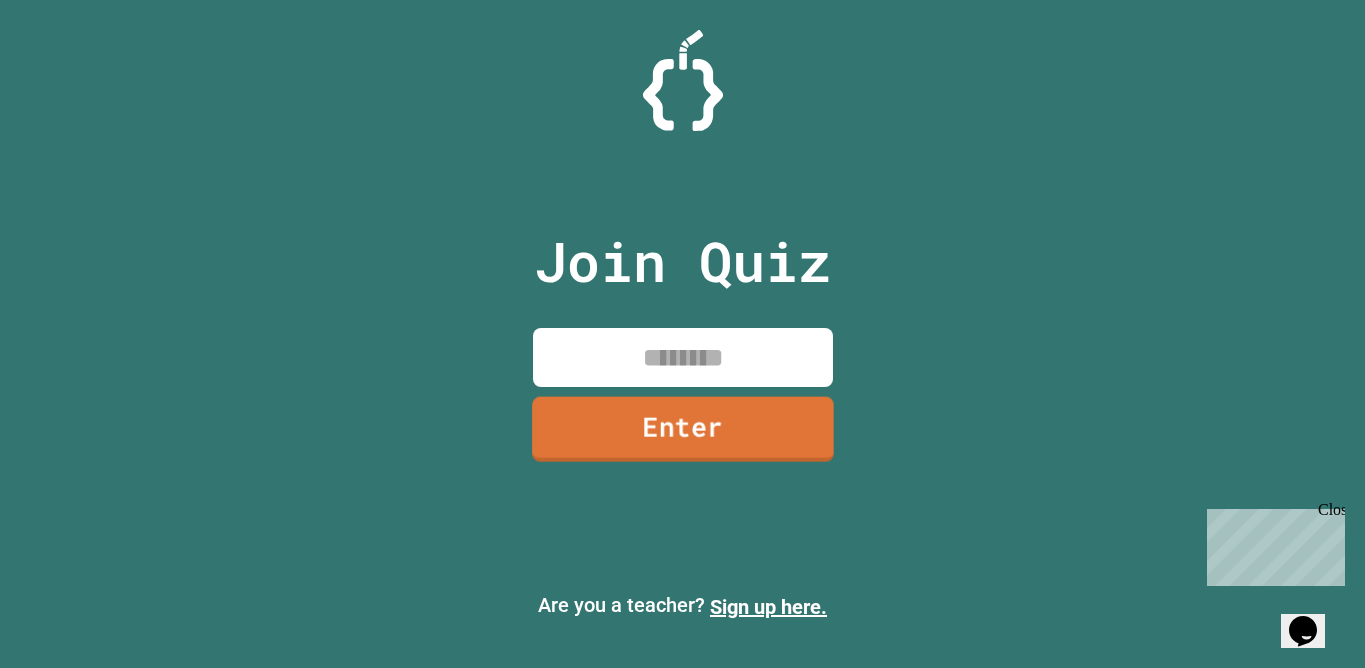 click at bounding box center (683, 357) 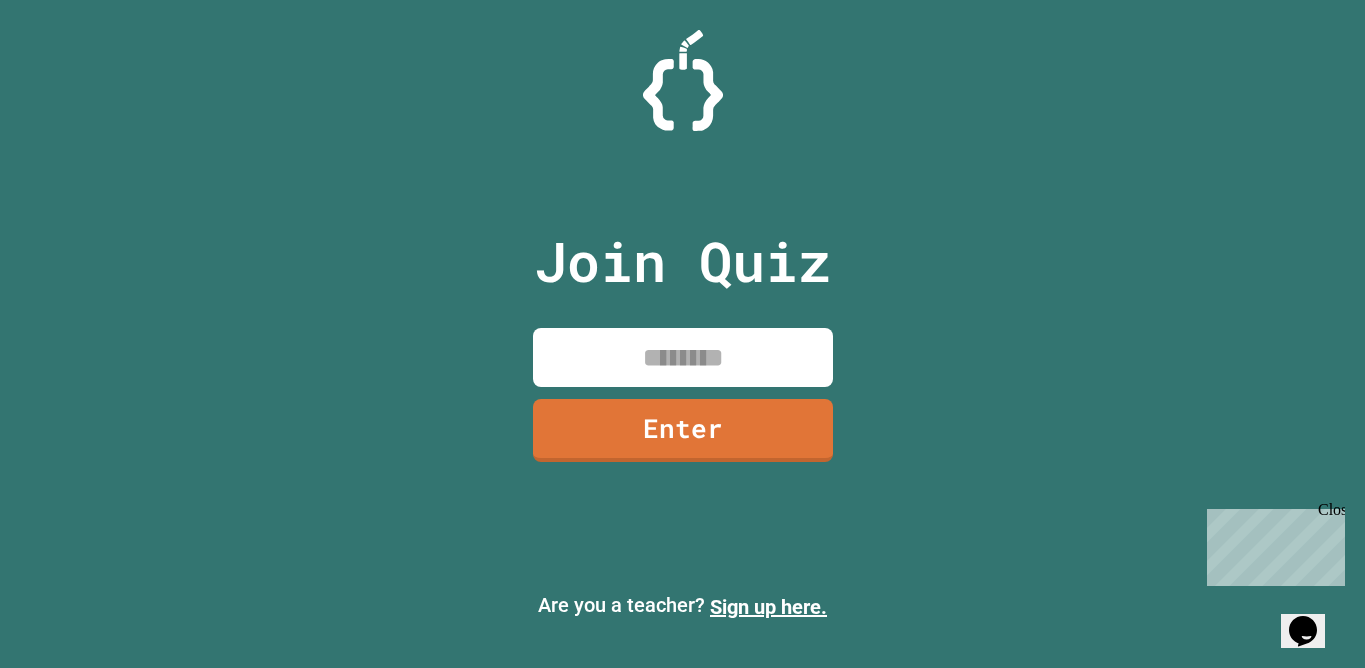 paste on "********" 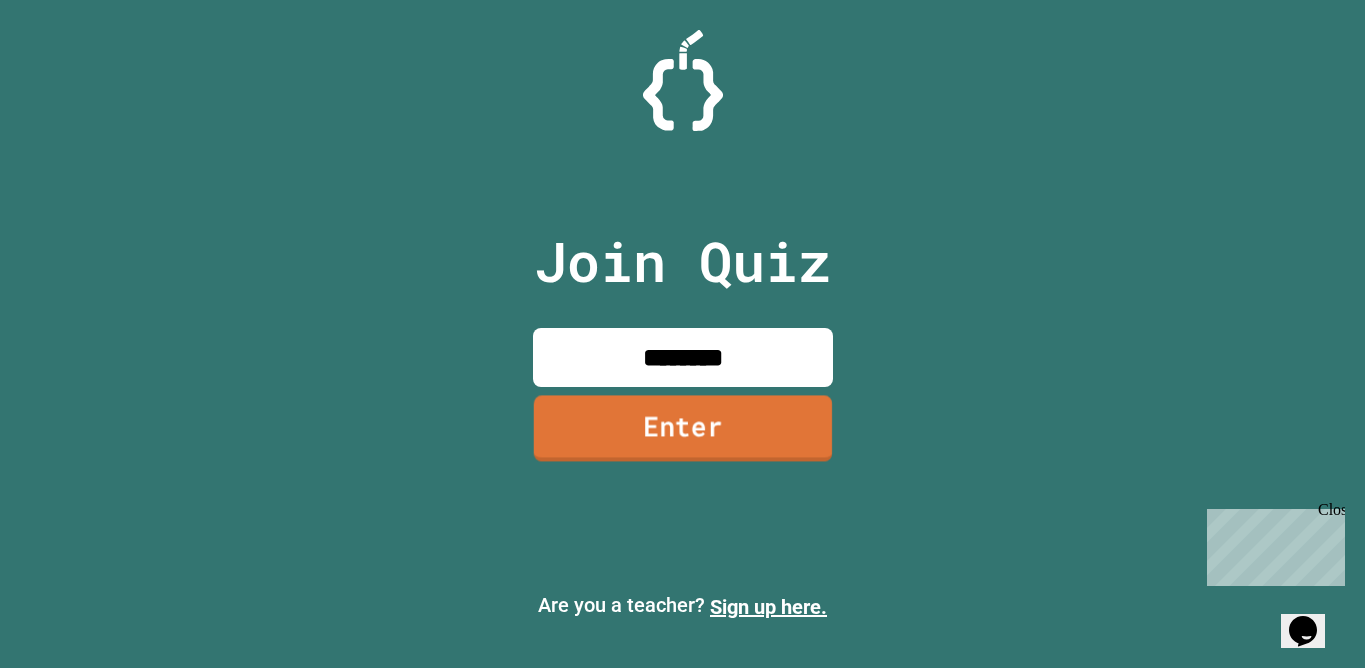 type on "********" 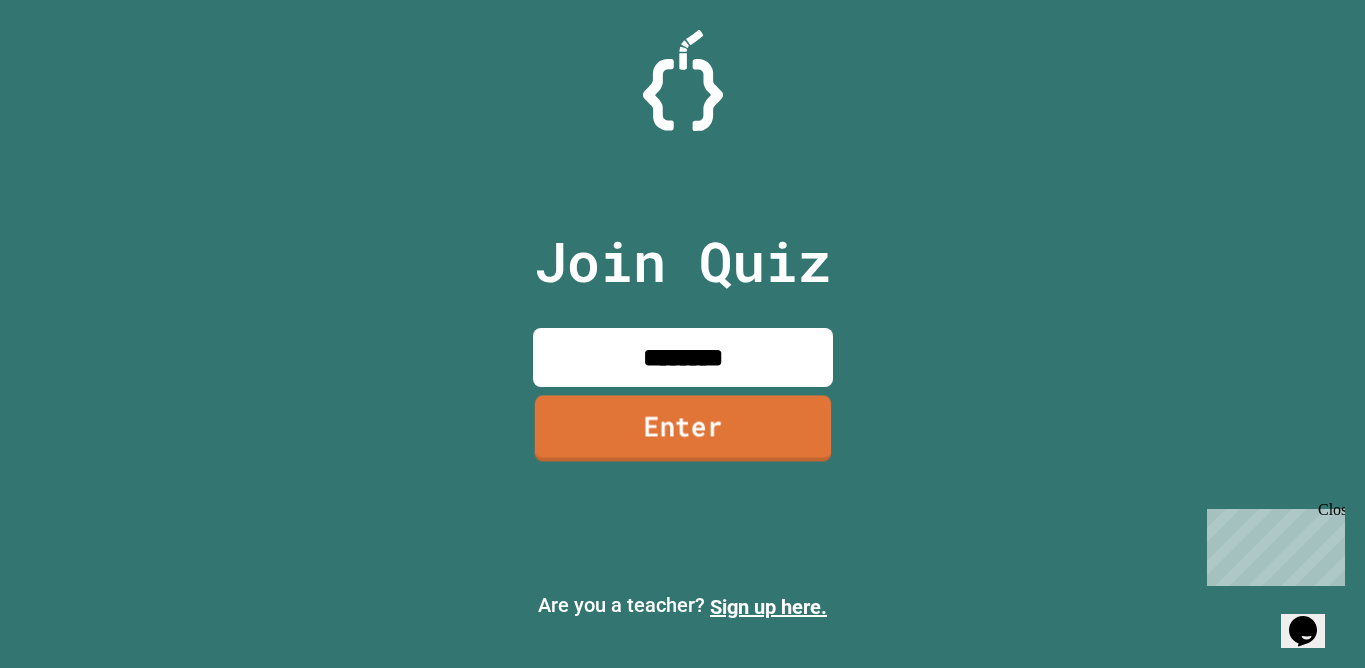 click on "Enter" at bounding box center (682, 429) 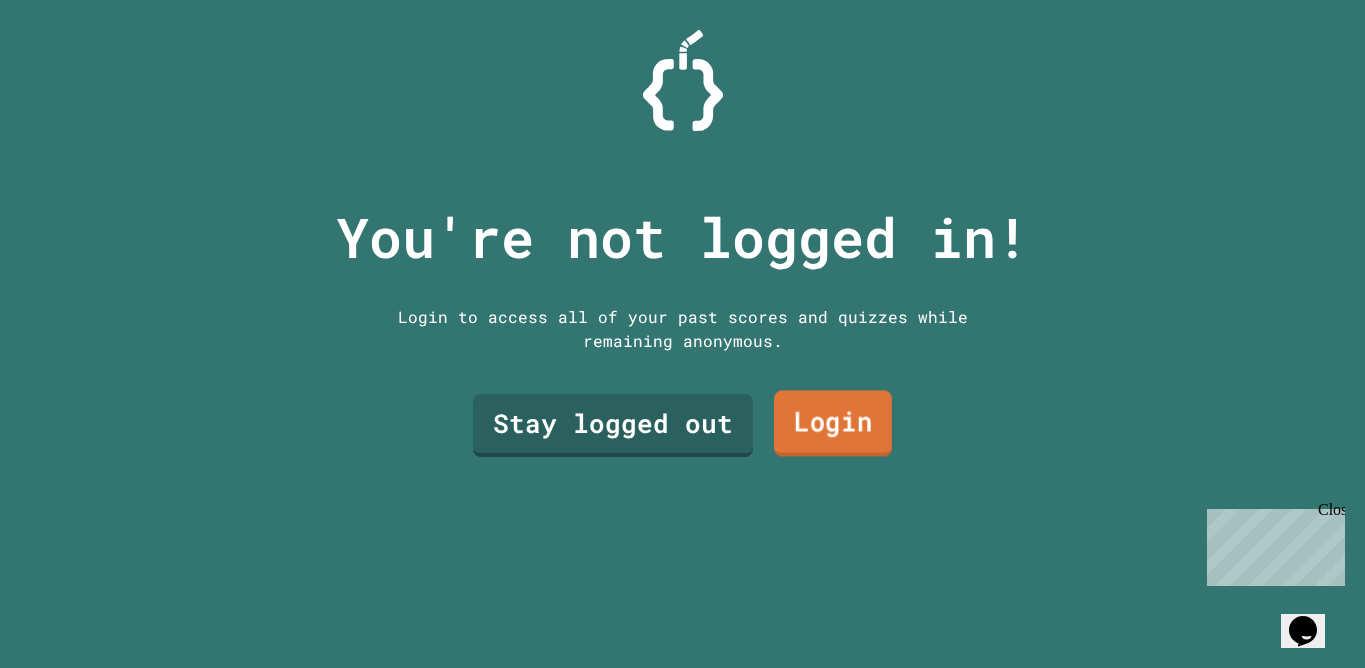 click on "Login" at bounding box center [833, 423] 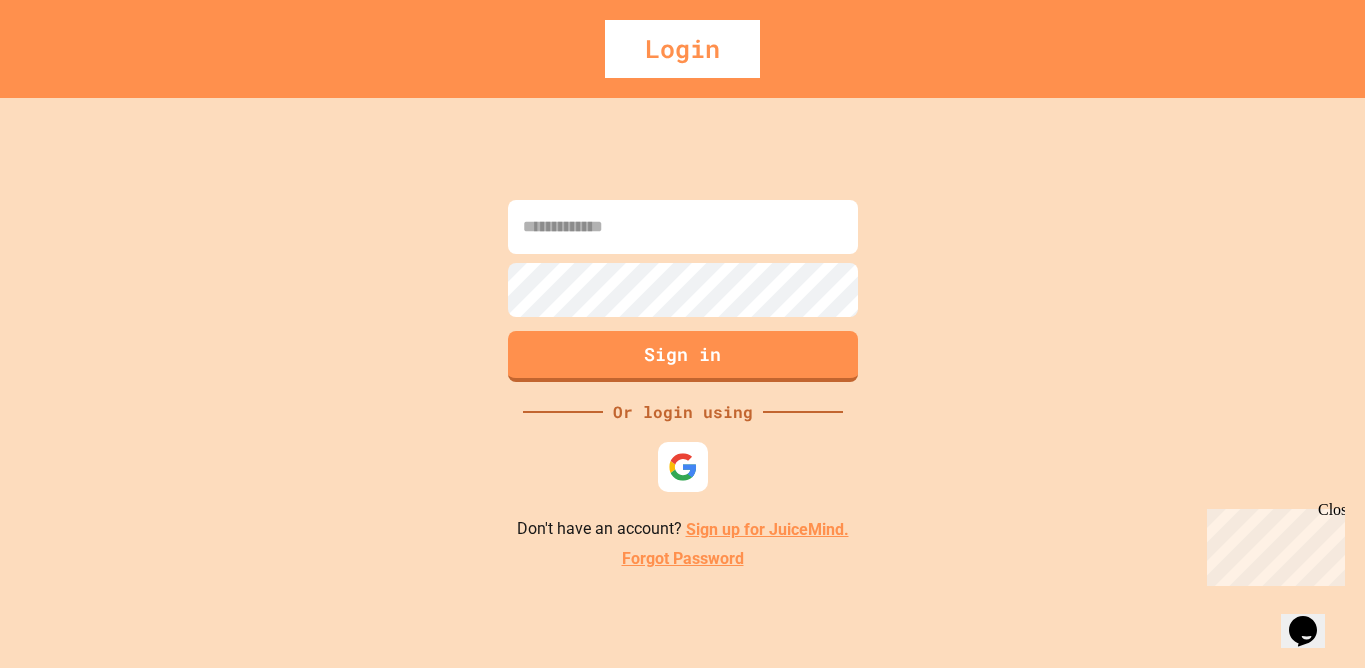 click at bounding box center (683, 227) 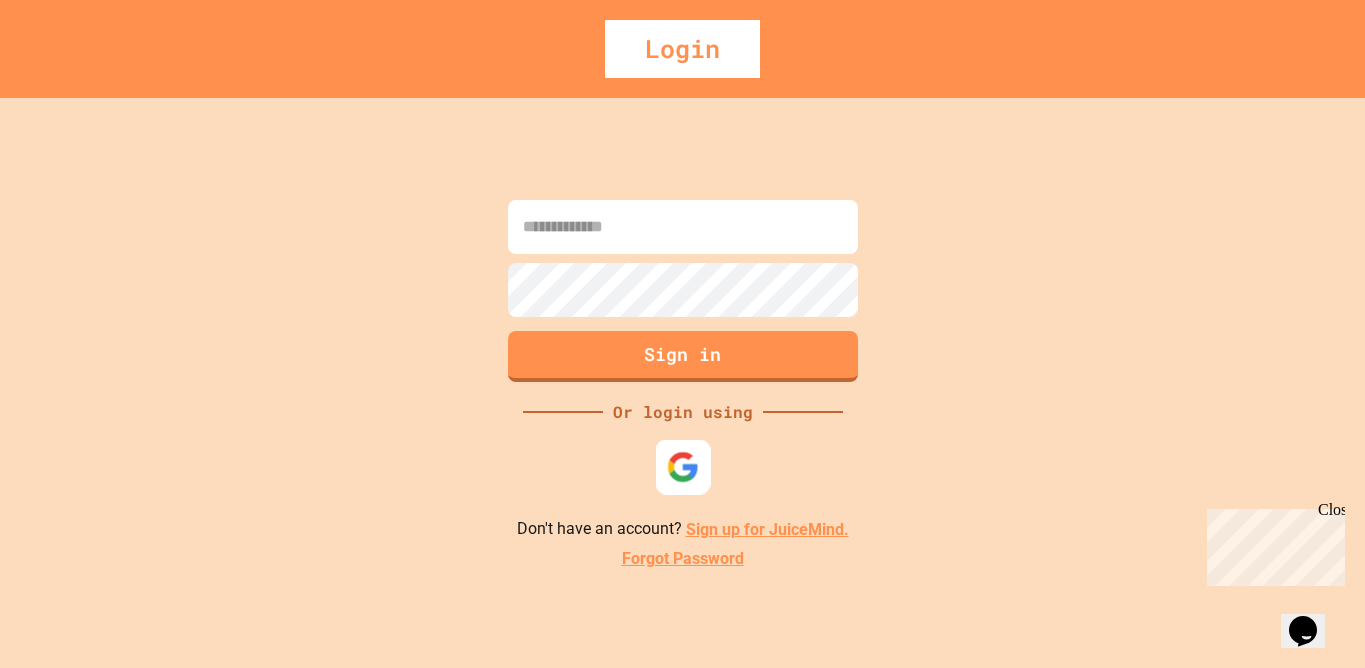 click at bounding box center (682, 467) 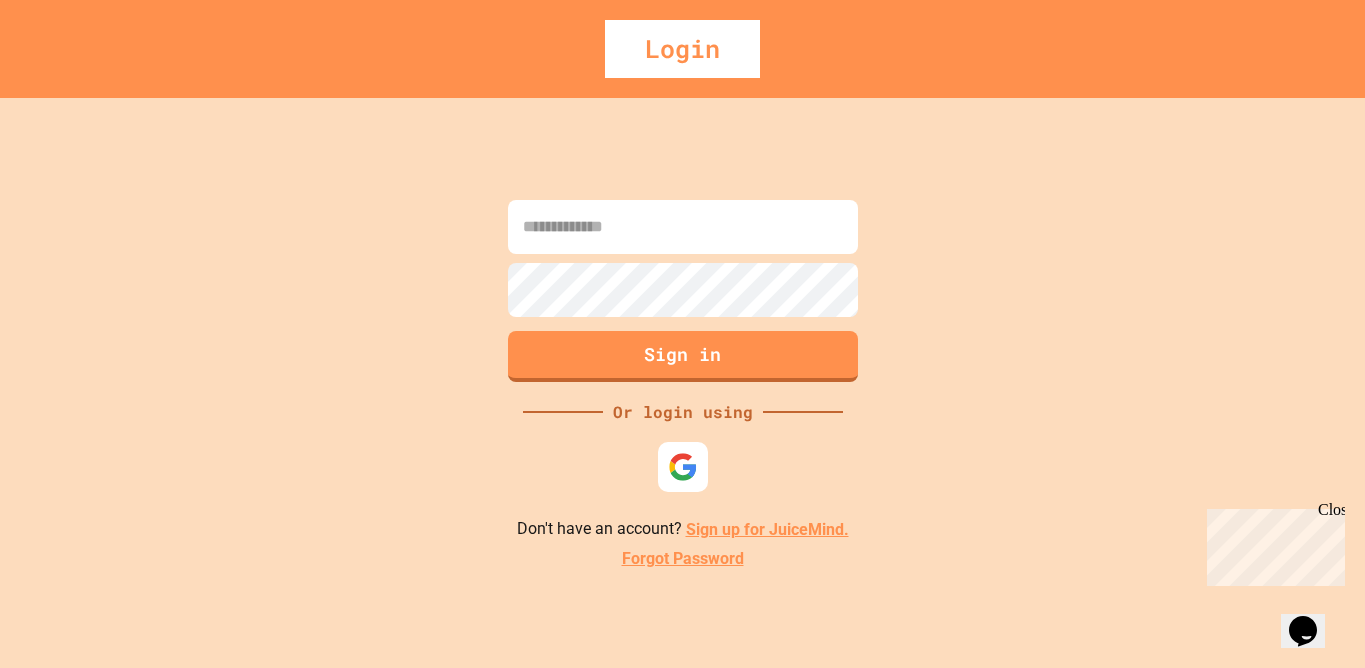 click at bounding box center (683, 227) 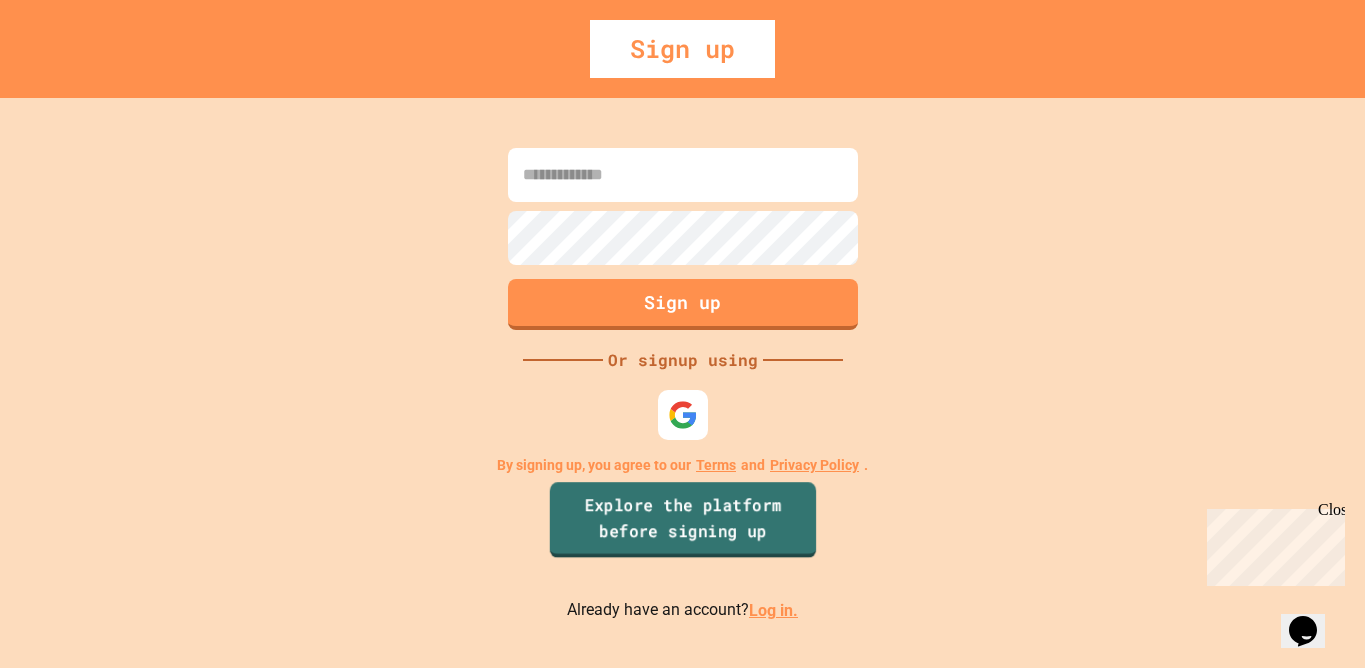click on "Explore the platform before signing up" at bounding box center (682, 520) 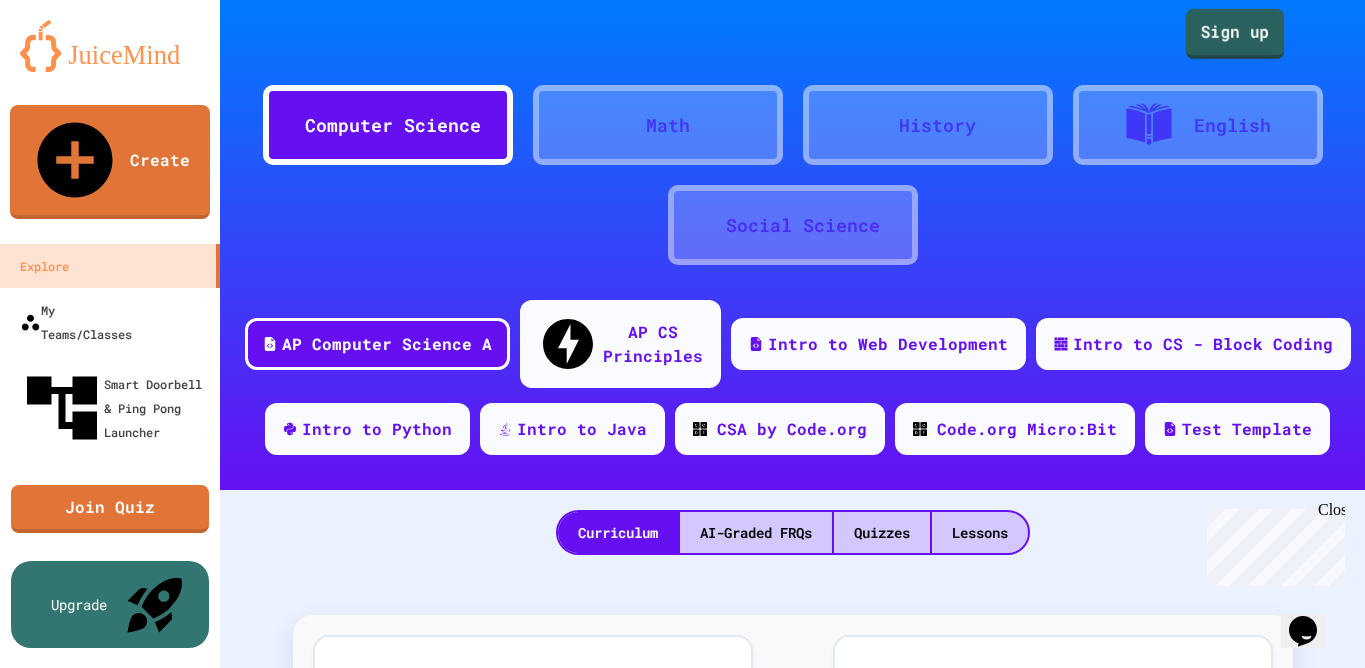 click on "Sign up" at bounding box center (1235, 34) 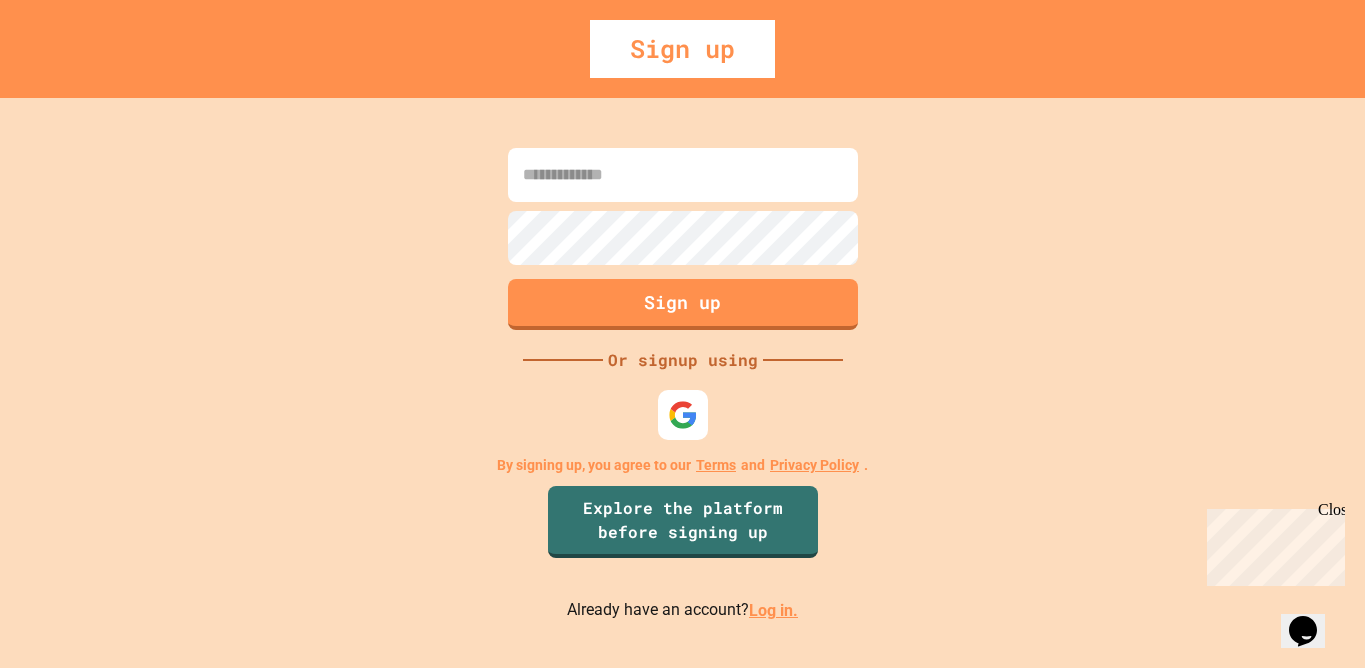 click on "Sign up" at bounding box center [682, 49] 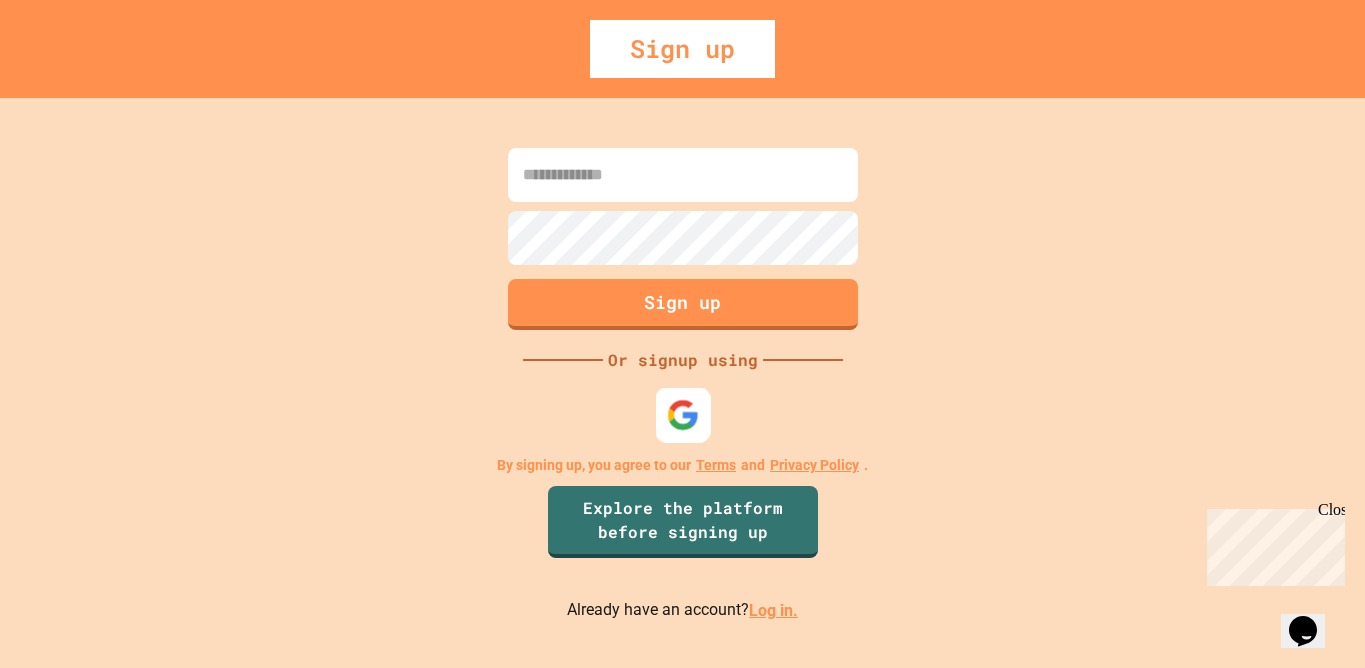 click at bounding box center (682, 415) 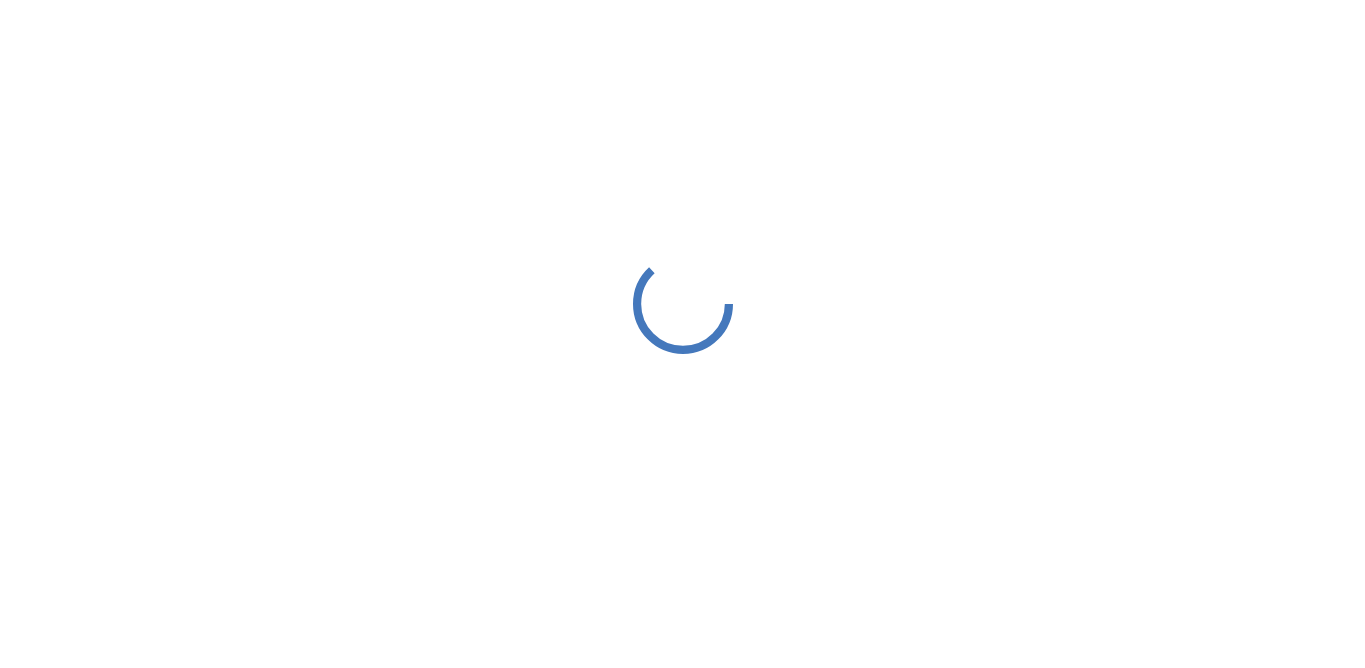 scroll, scrollTop: 0, scrollLeft: 0, axis: both 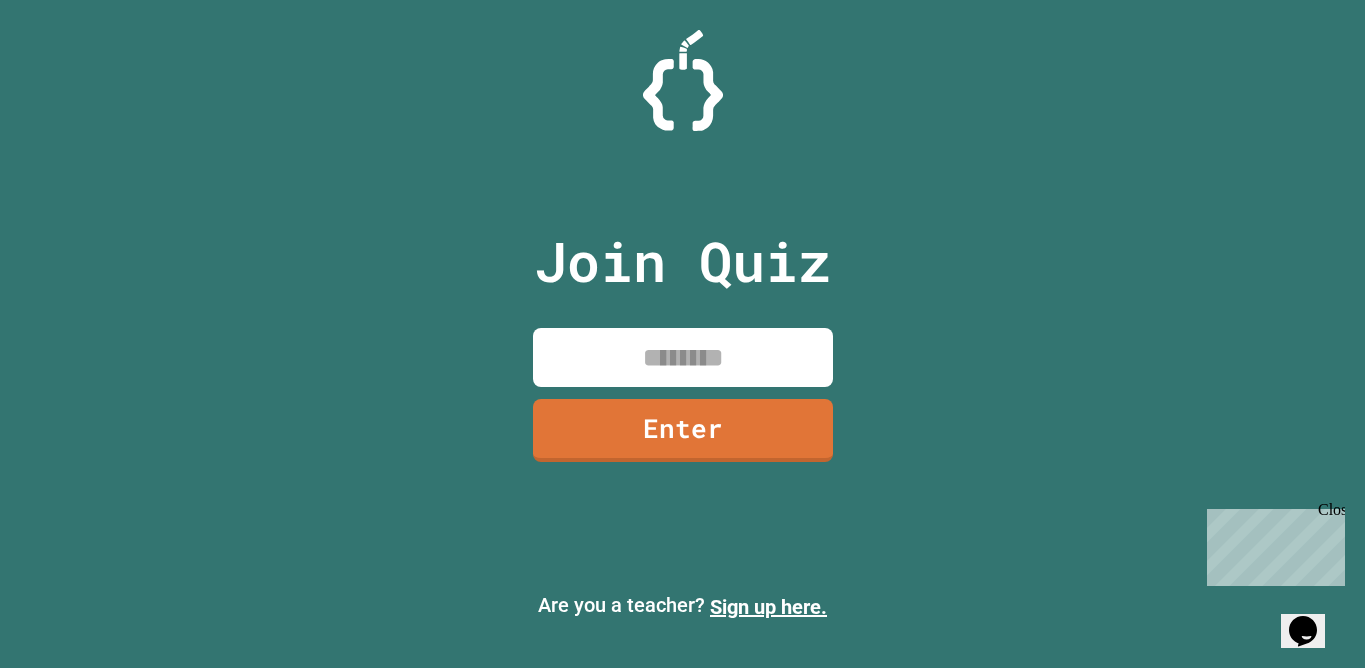 click at bounding box center (683, 357) 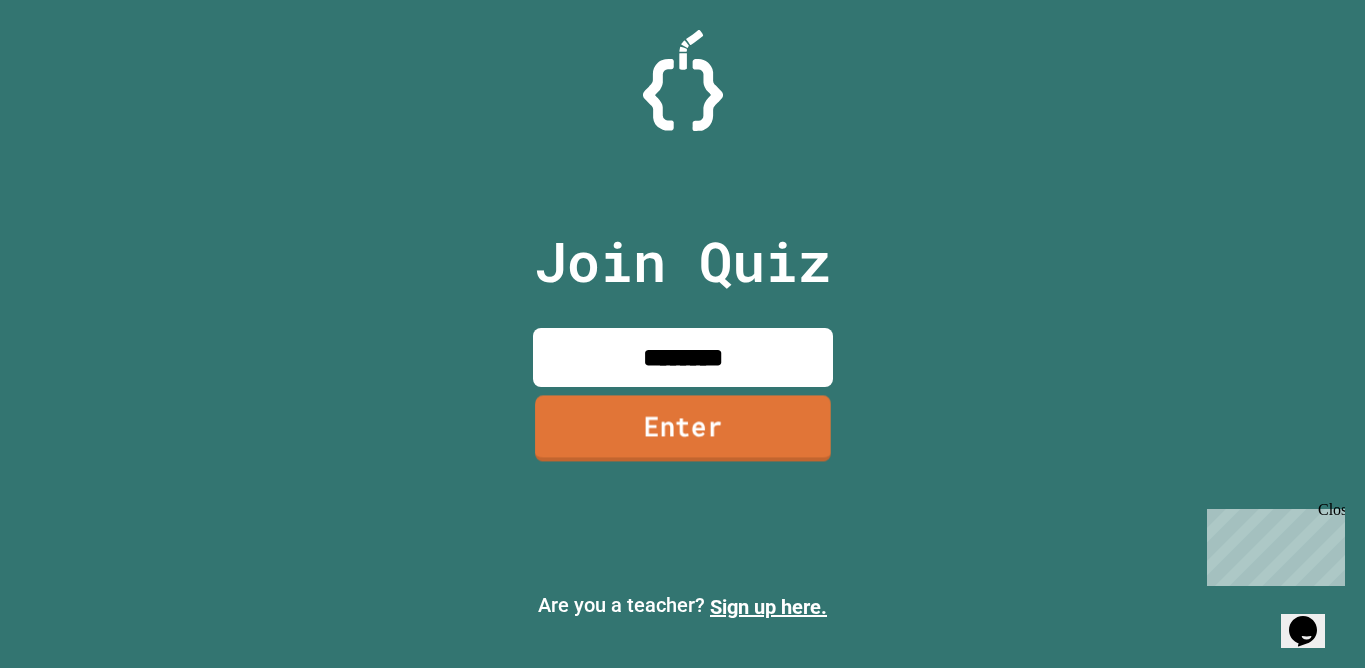 type on "********" 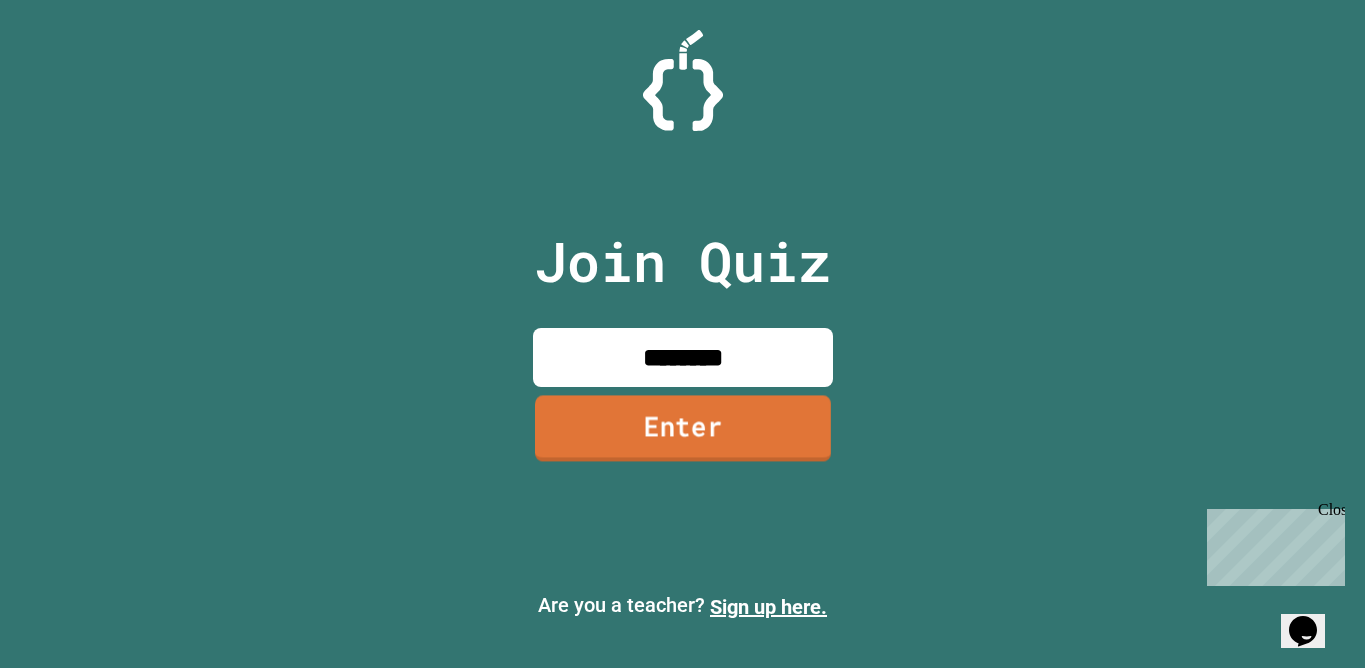 click on "Enter" at bounding box center (682, 429) 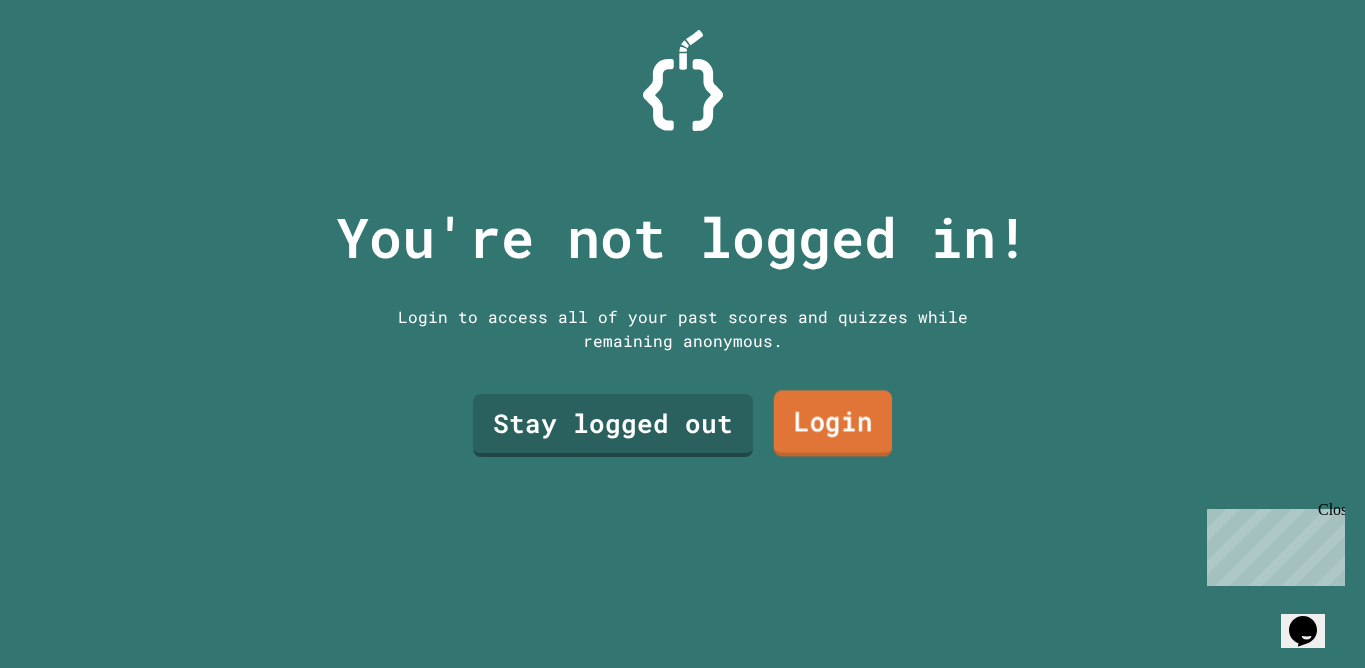 click on "Login" at bounding box center (832, 423) 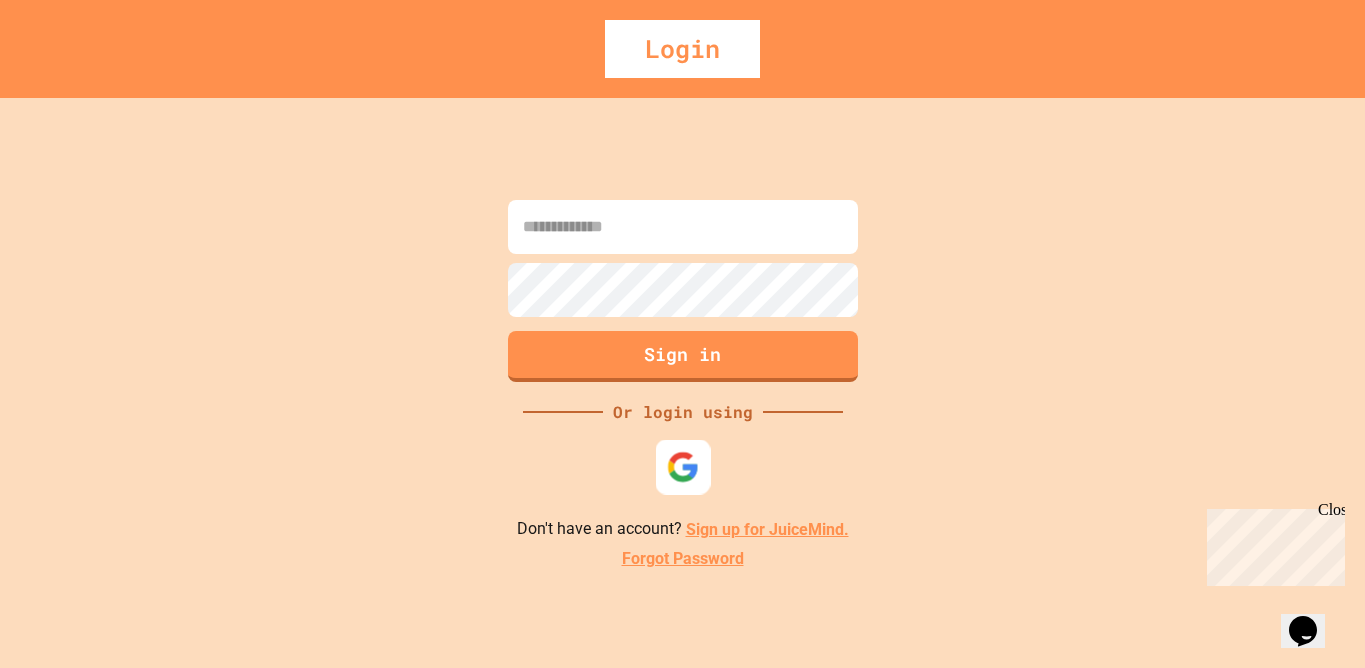 click at bounding box center [682, 467] 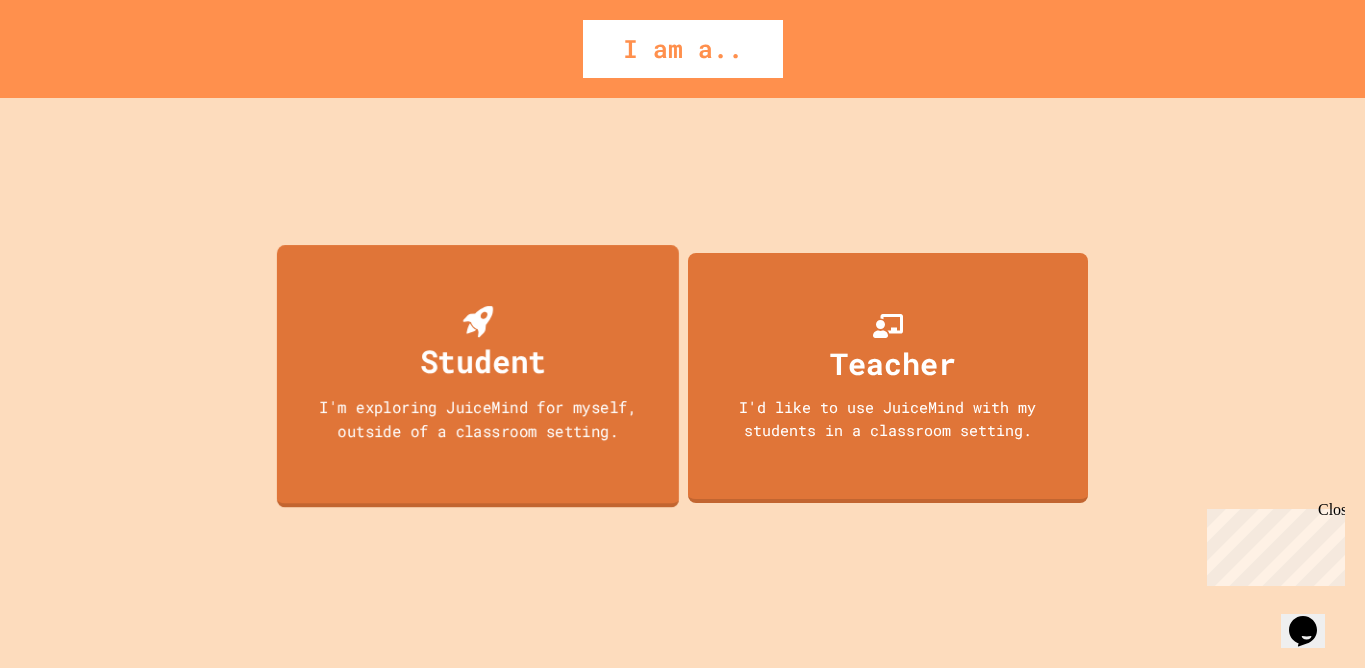 click on "Student" at bounding box center [482, 360] 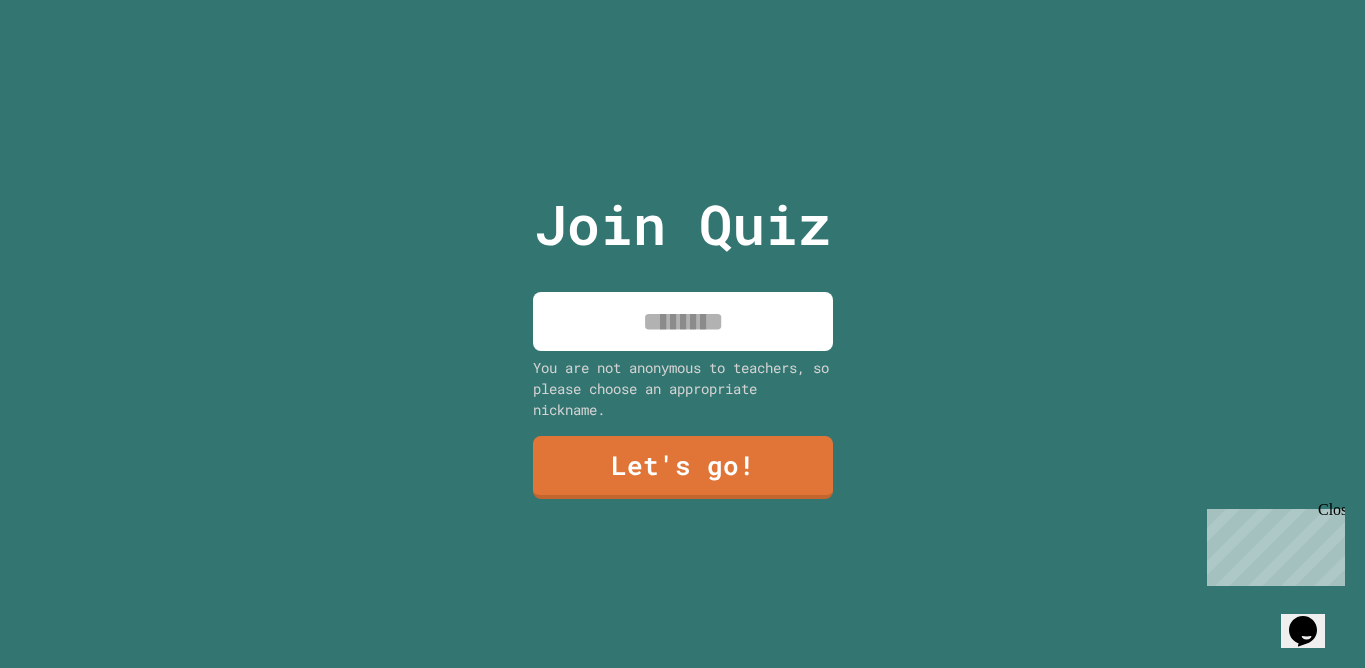 click at bounding box center [683, 321] 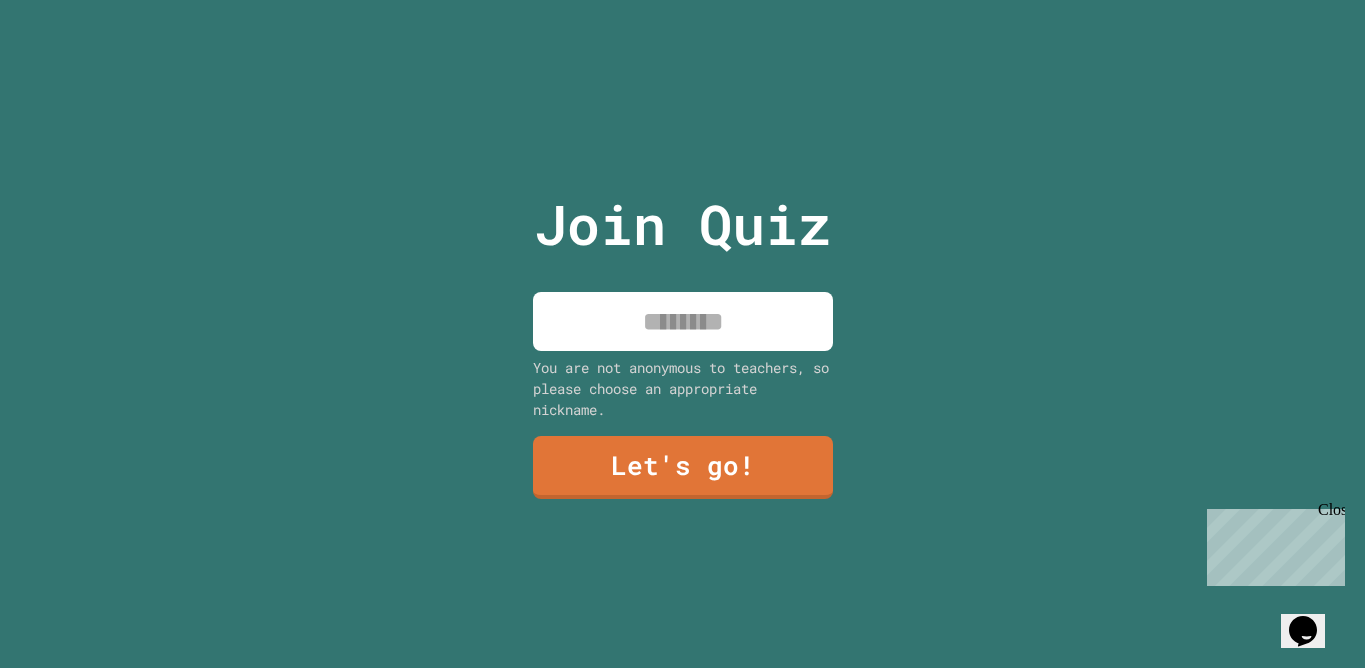 type on "*" 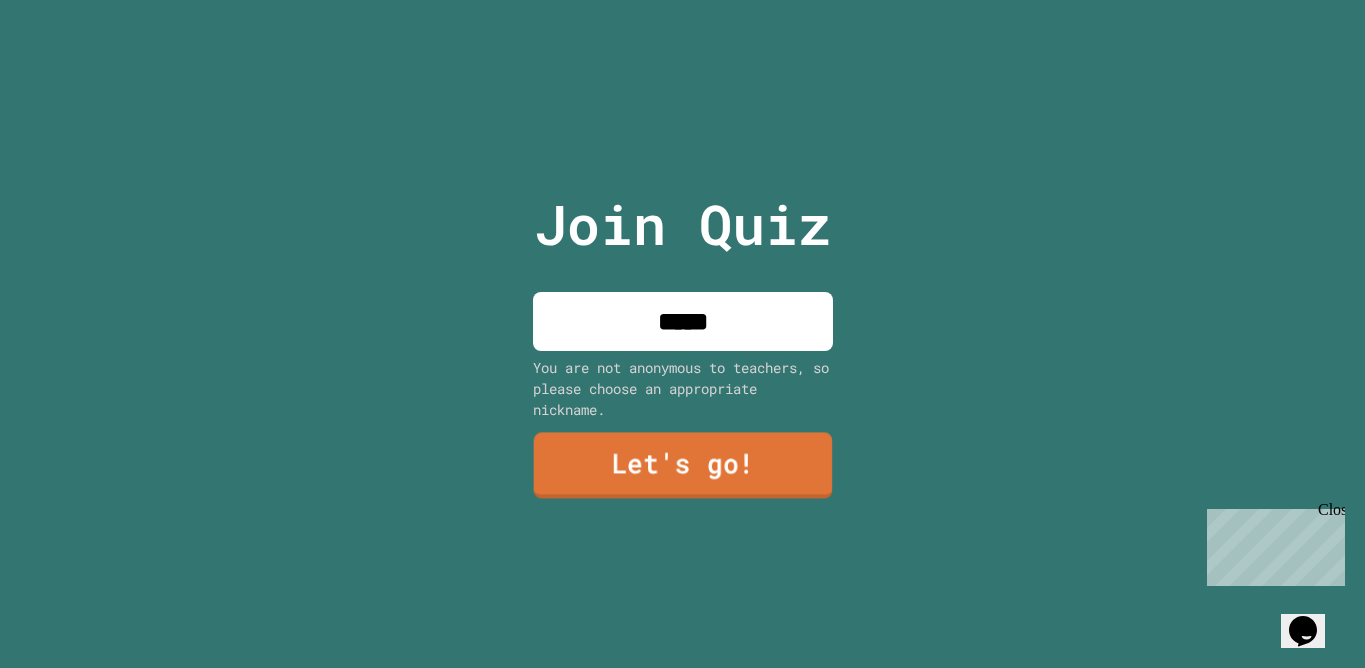 type on "*****" 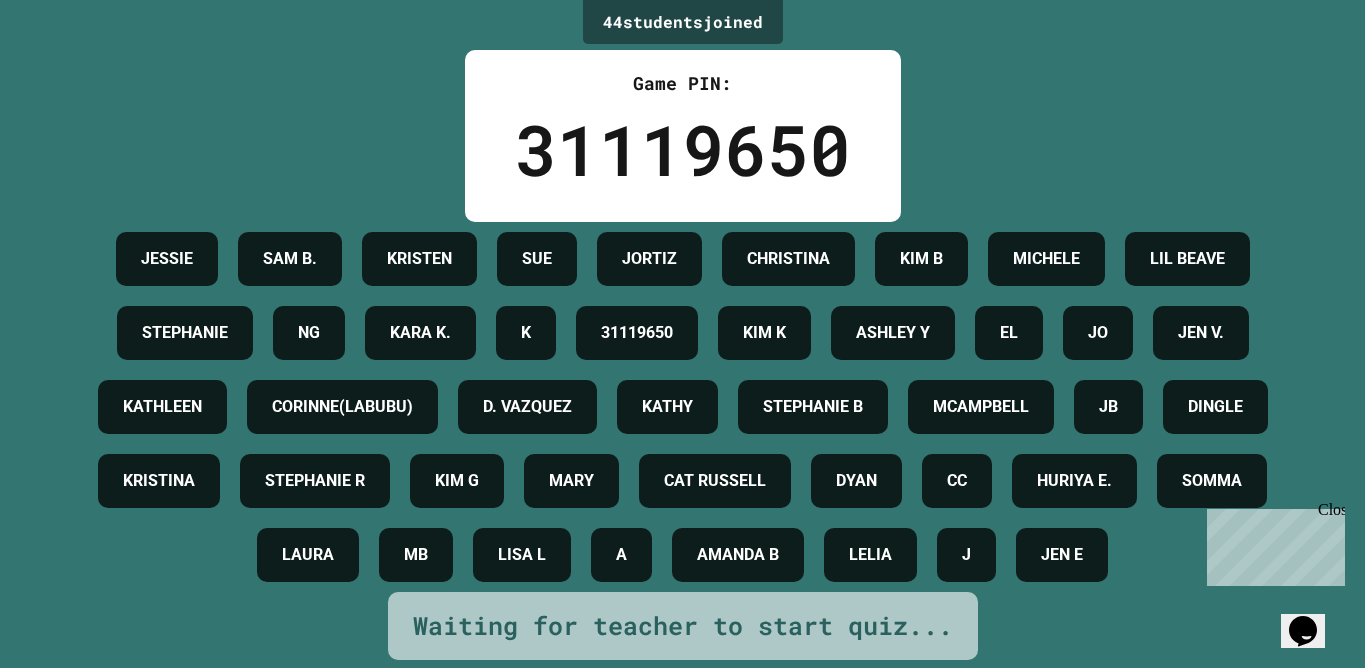 scroll, scrollTop: 0, scrollLeft: 0, axis: both 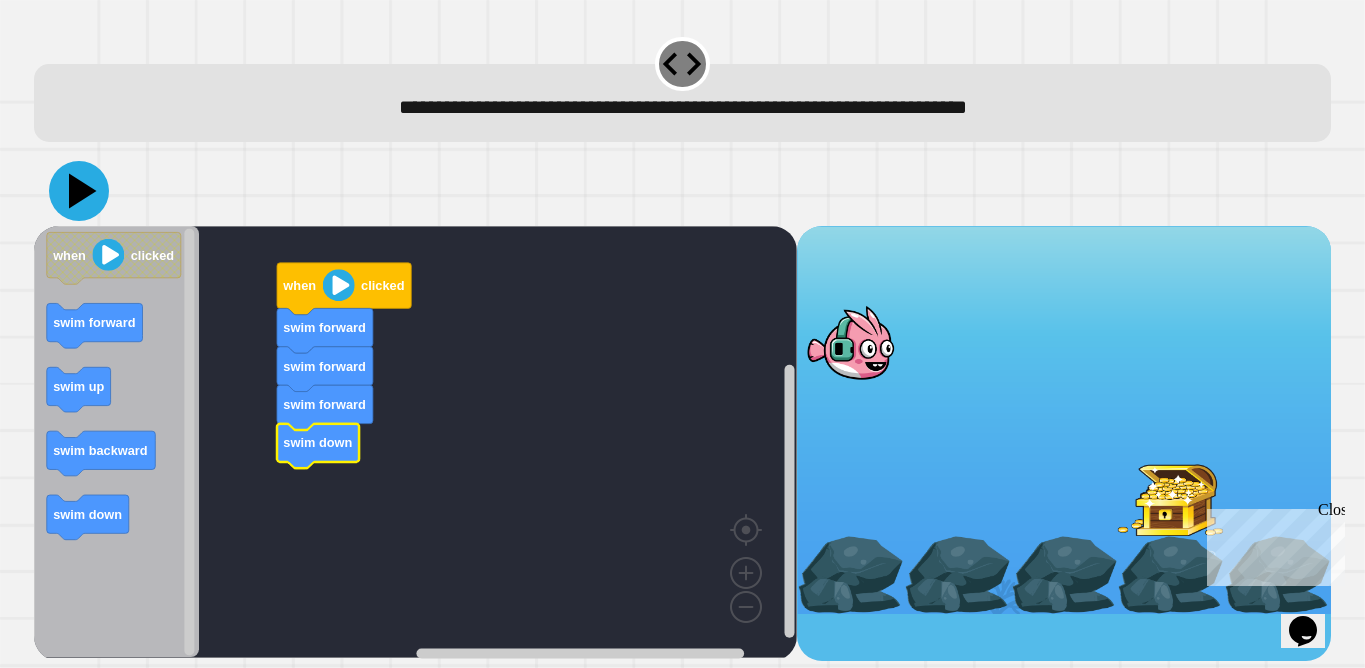 click 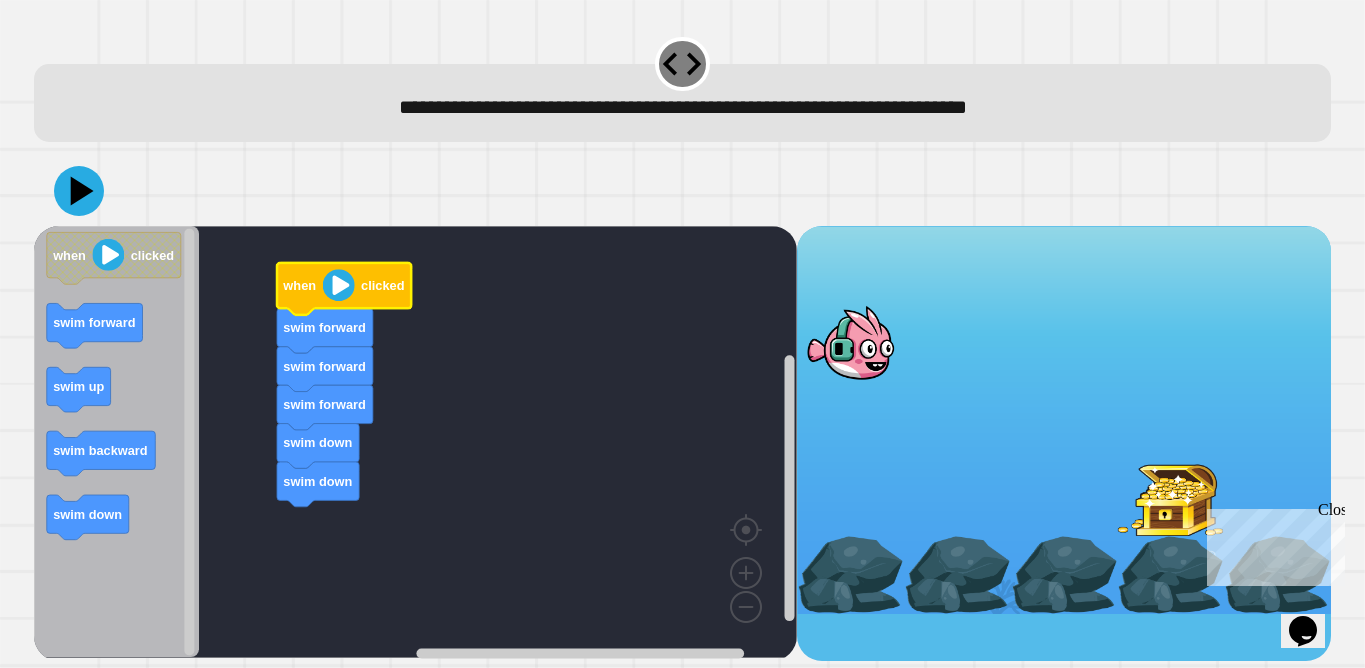 click 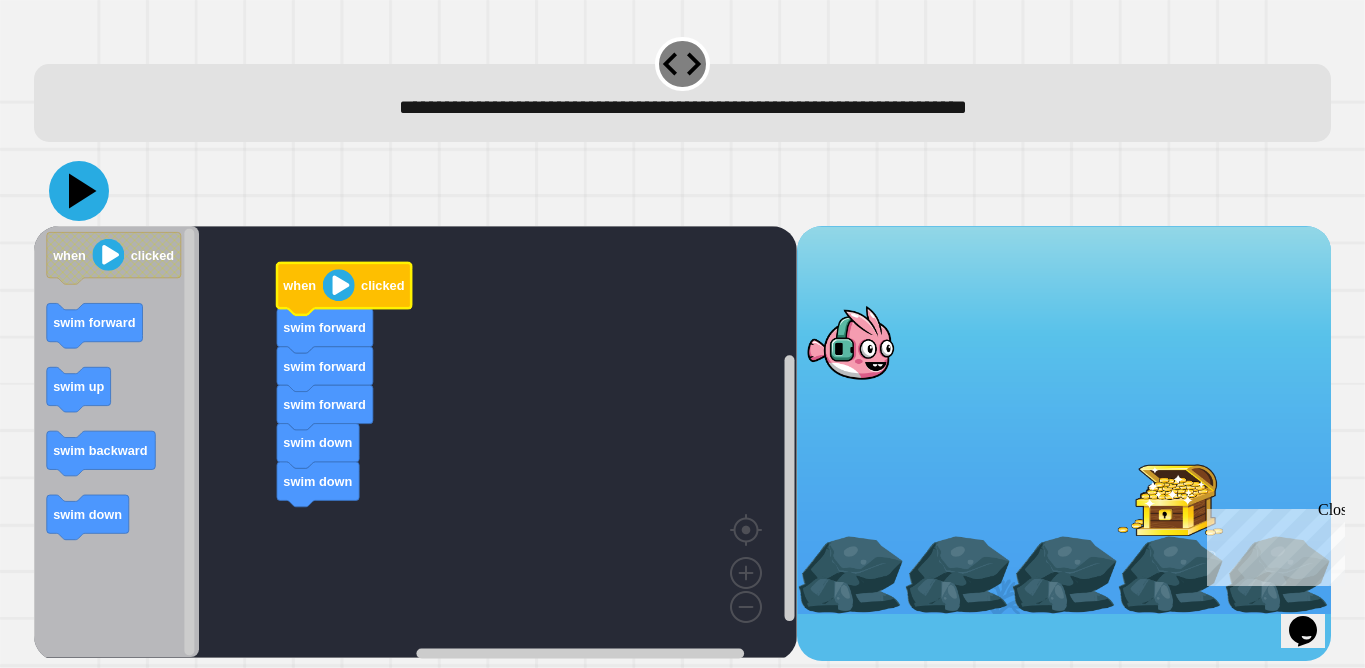 click 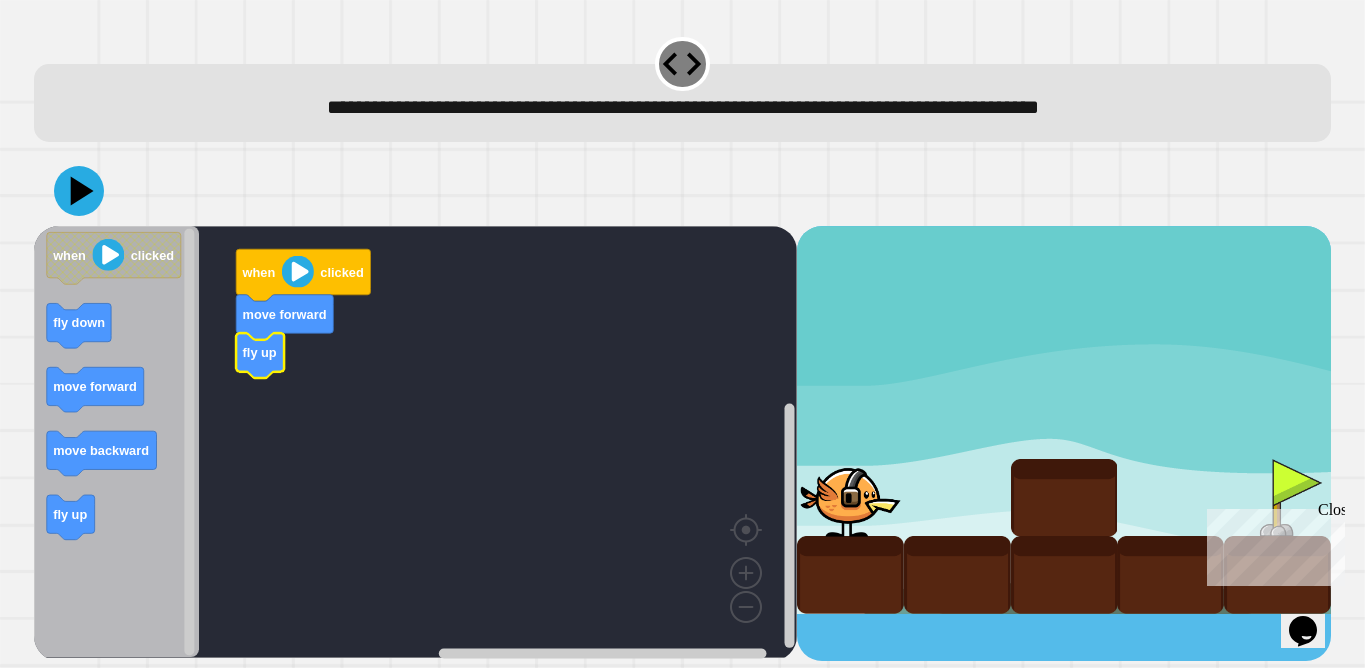 click at bounding box center (2333, 506) 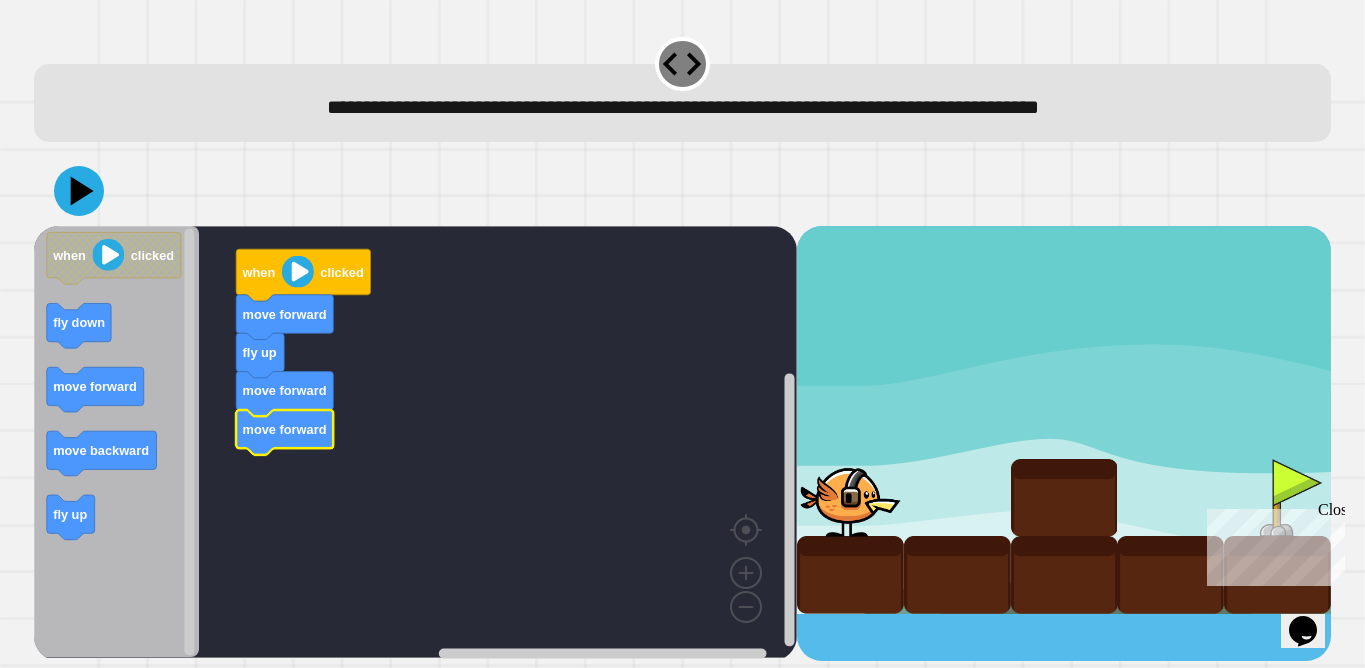 click at bounding box center [2333, 506] 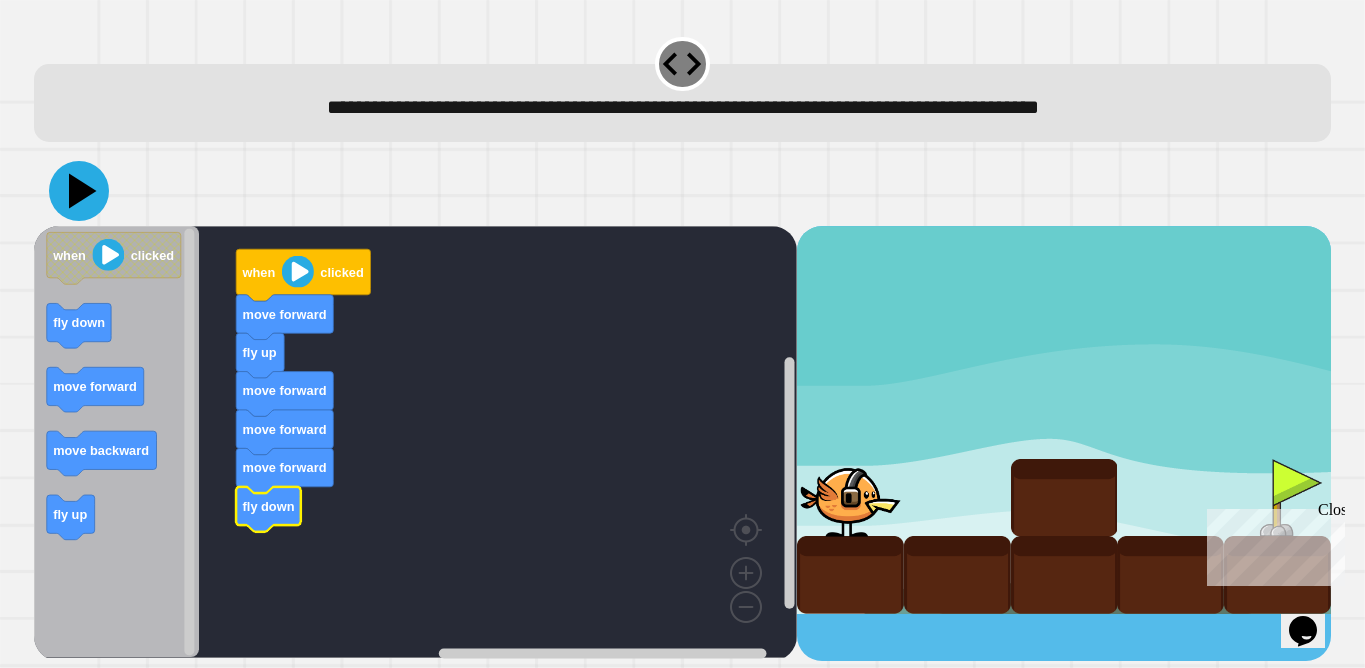 click 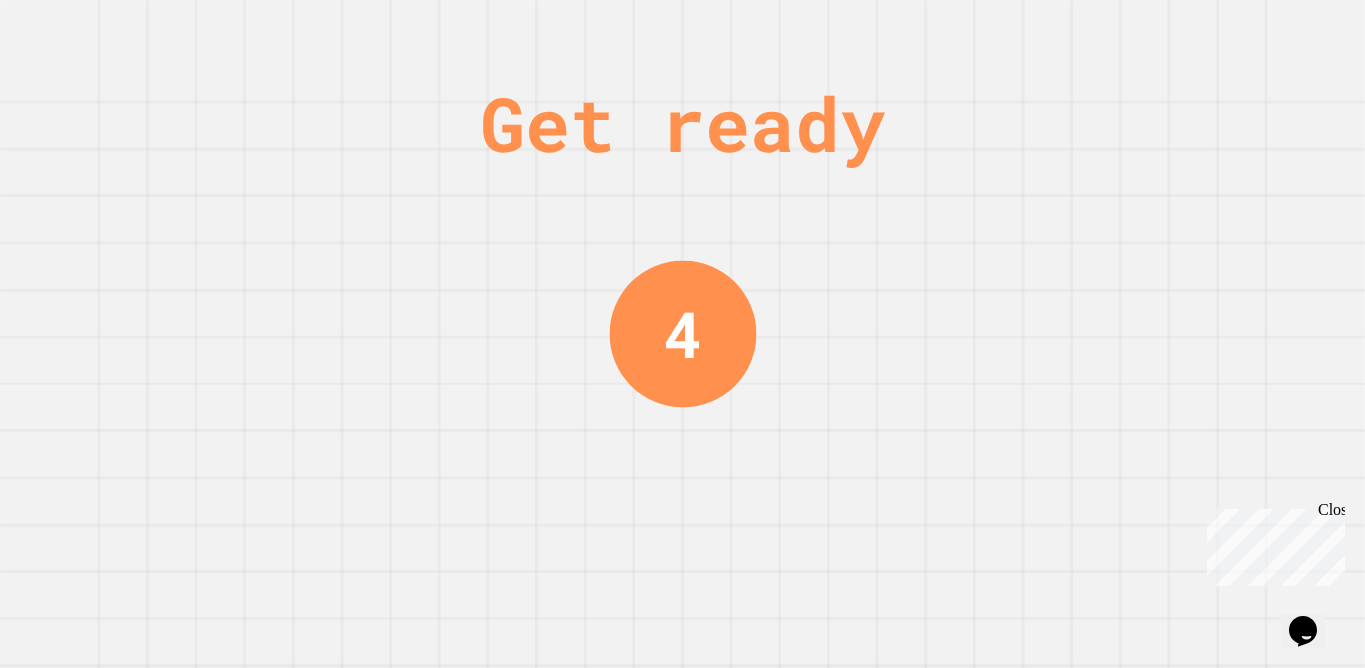 scroll, scrollTop: 0, scrollLeft: 0, axis: both 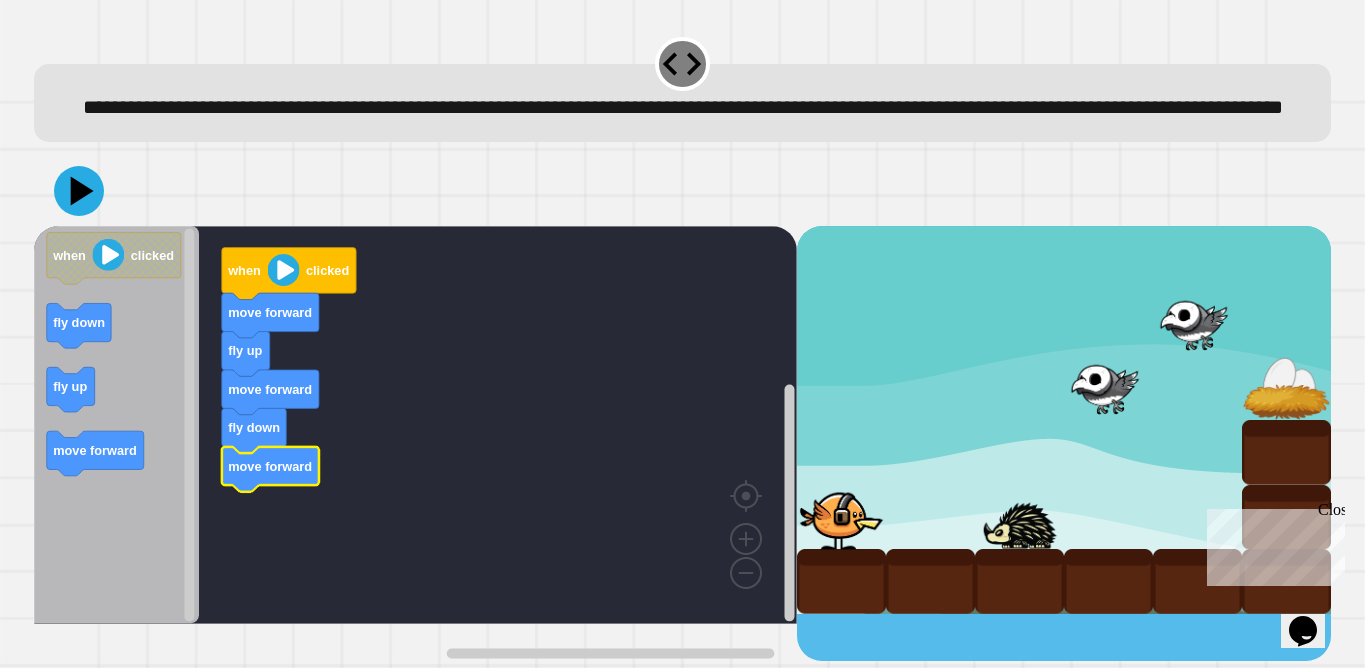 drag, startPoint x: 1063, startPoint y: 506, endPoint x: 1072, endPoint y: 569, distance: 63.63961 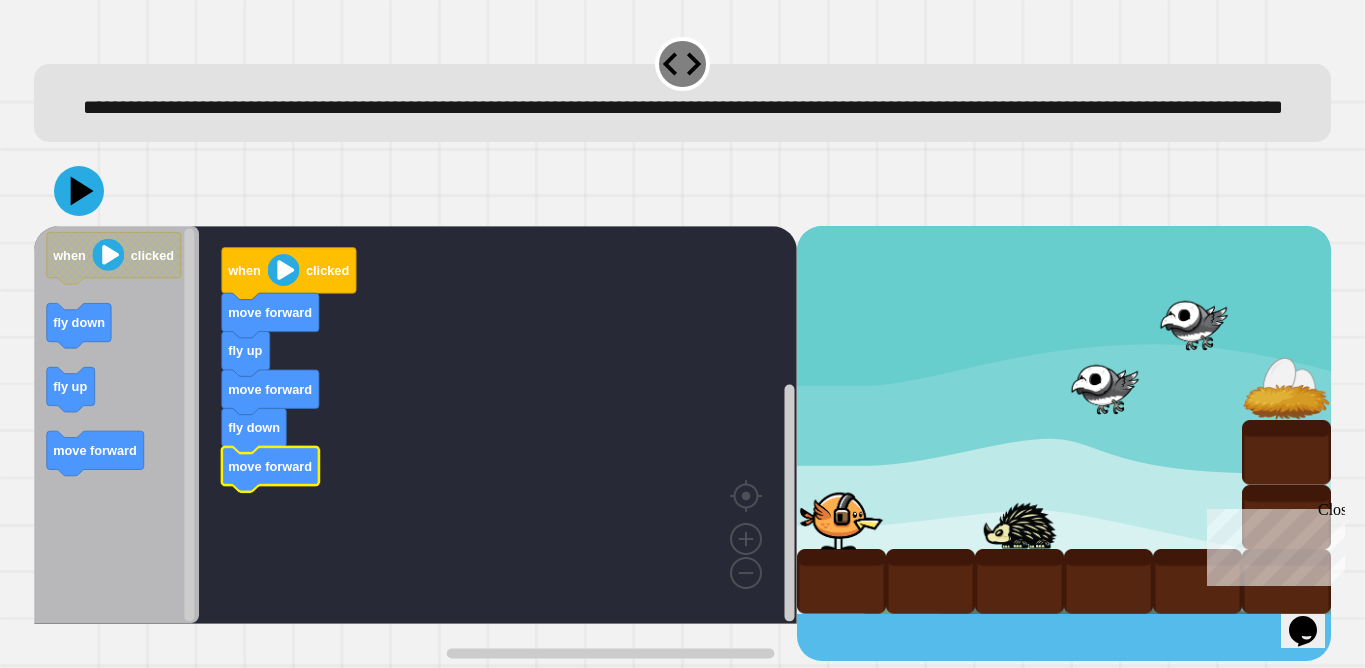 click at bounding box center [2333, 506] 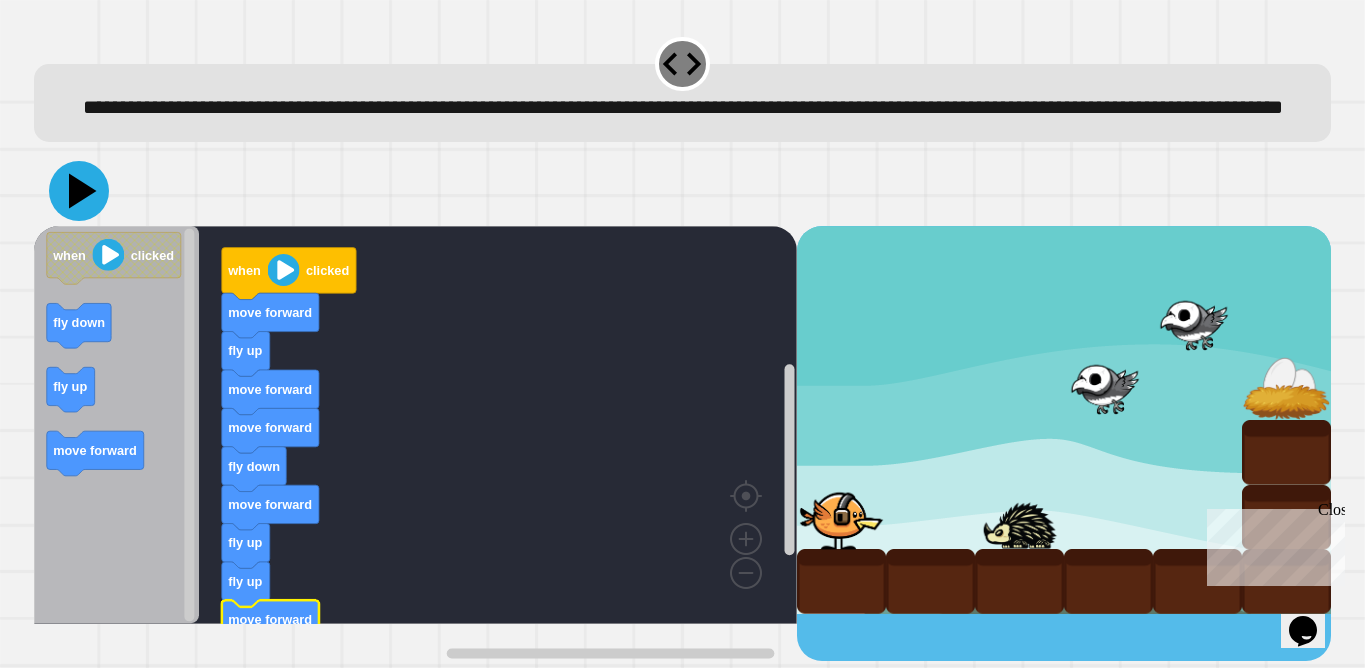 click 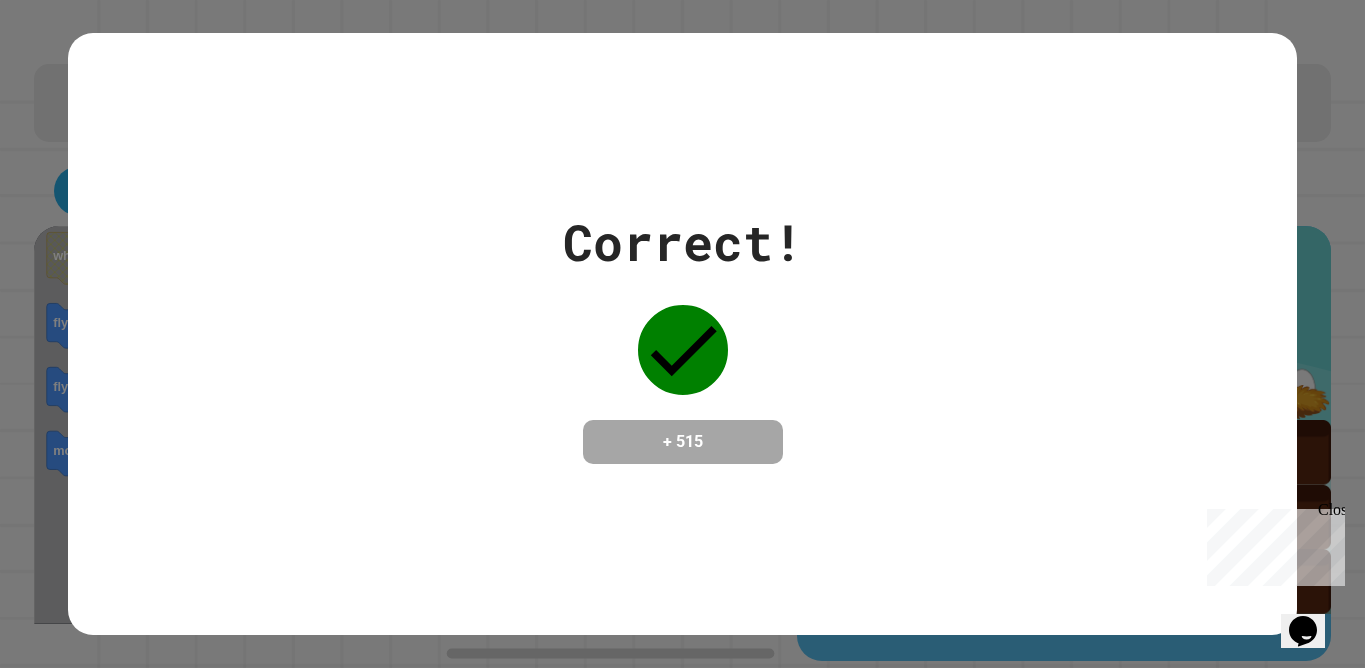 click 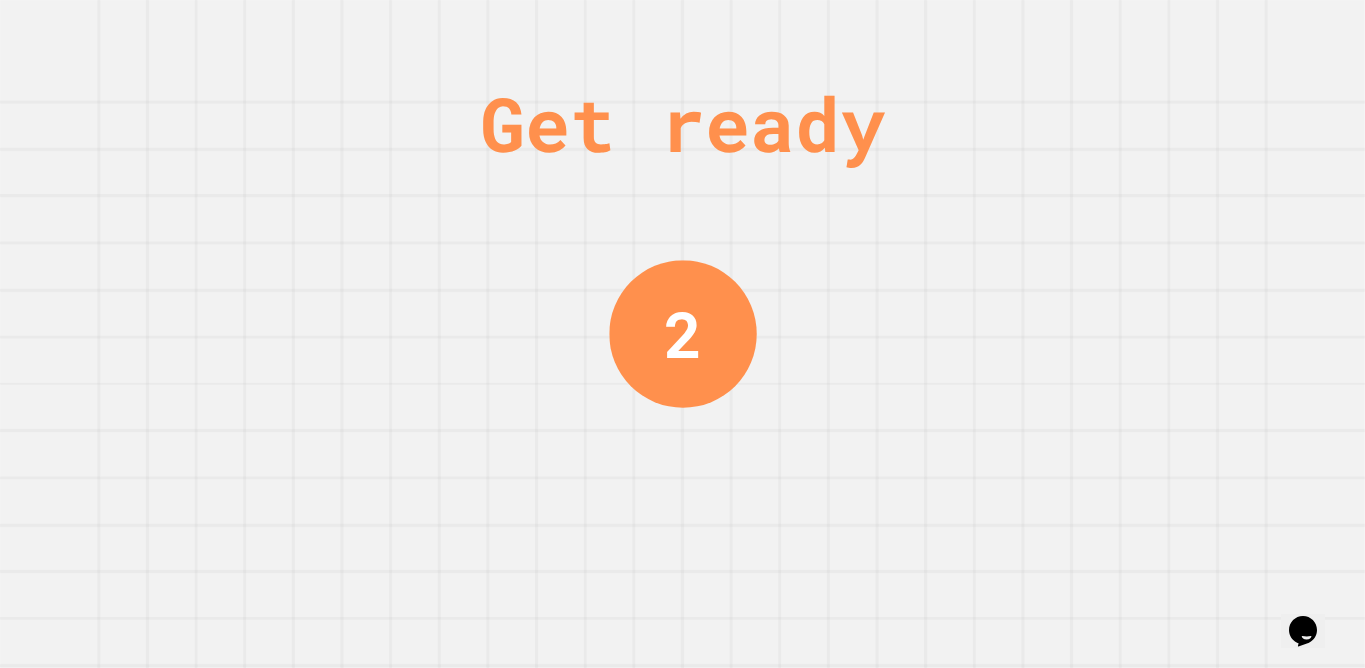 scroll, scrollTop: 0, scrollLeft: 0, axis: both 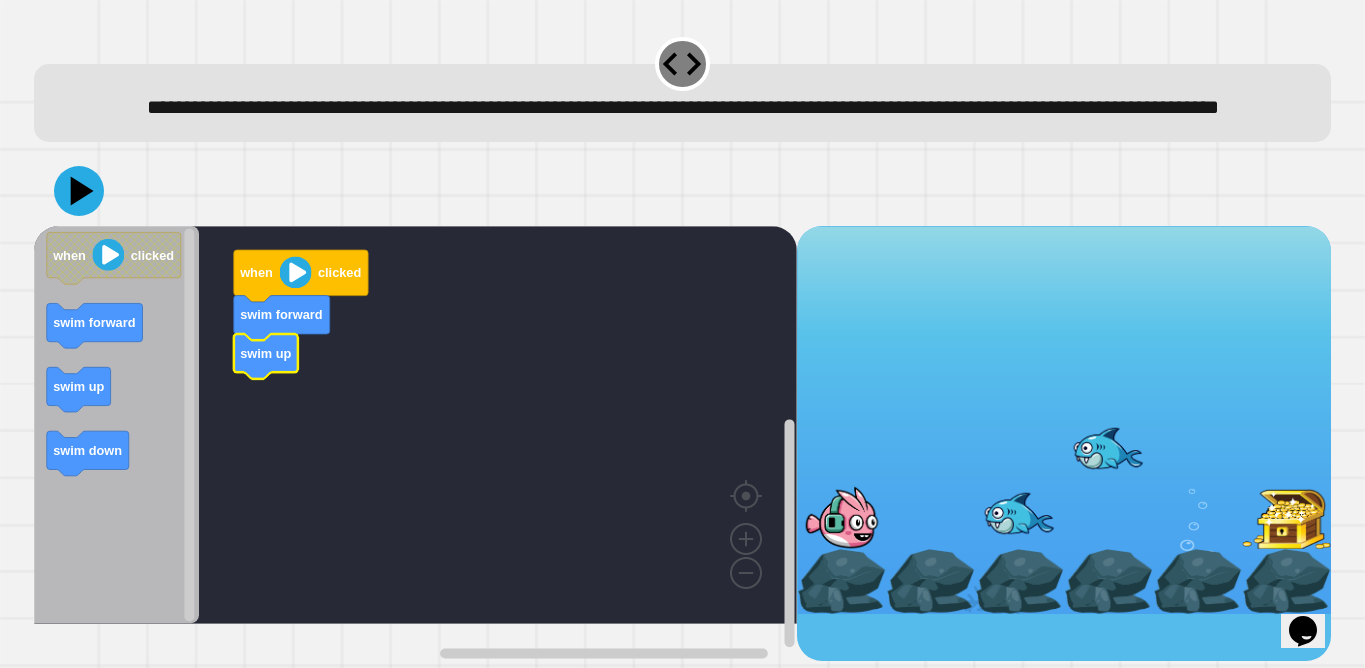 click at bounding box center (2333, 506) 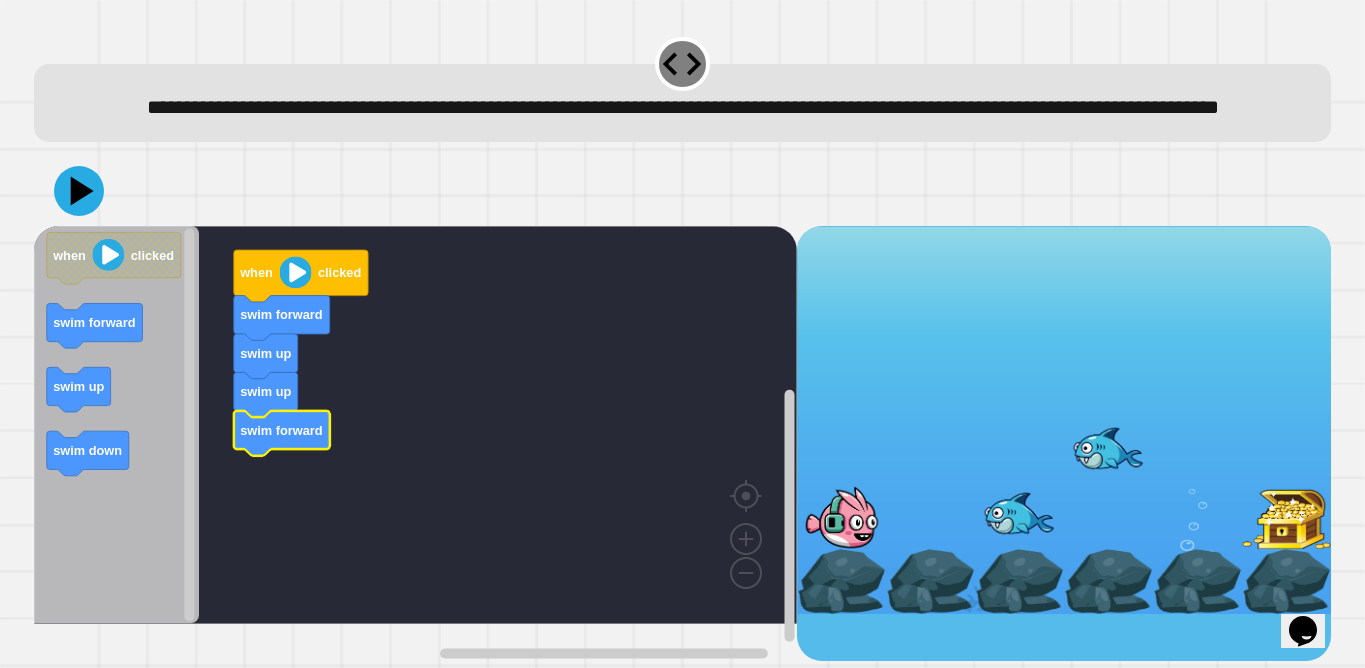drag, startPoint x: 940, startPoint y: 495, endPoint x: 939, endPoint y: 483, distance: 12.0415945 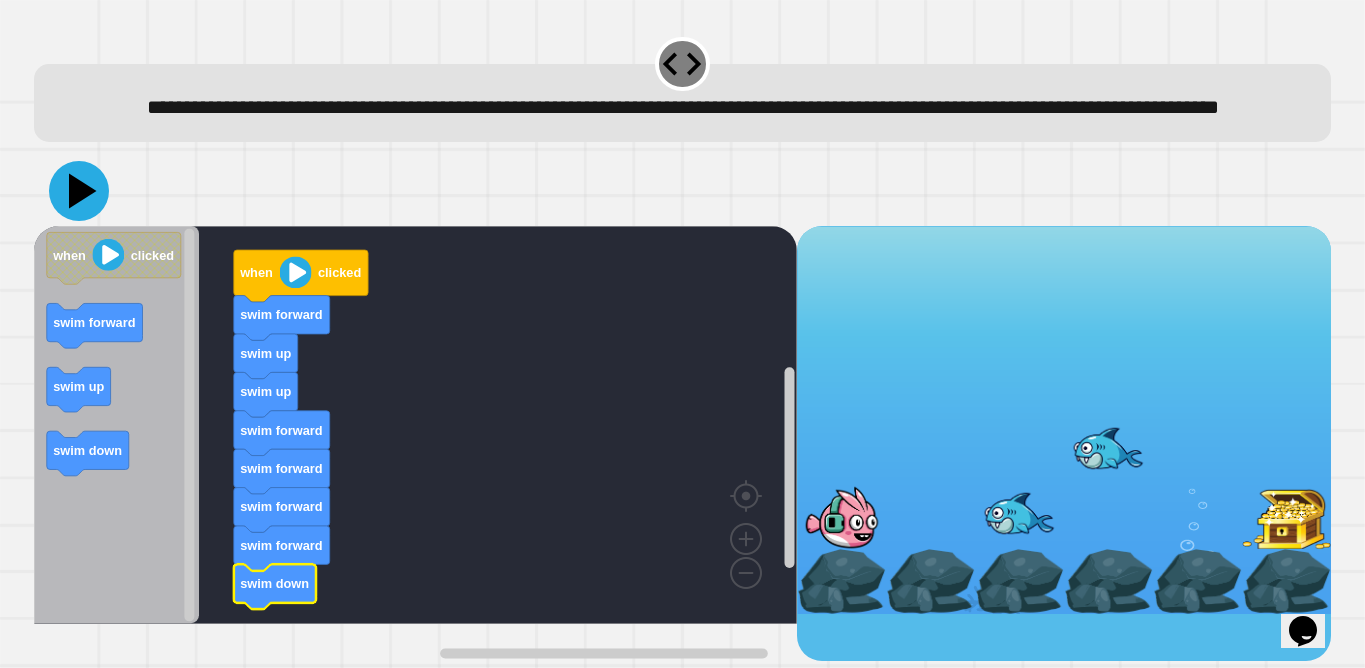 click 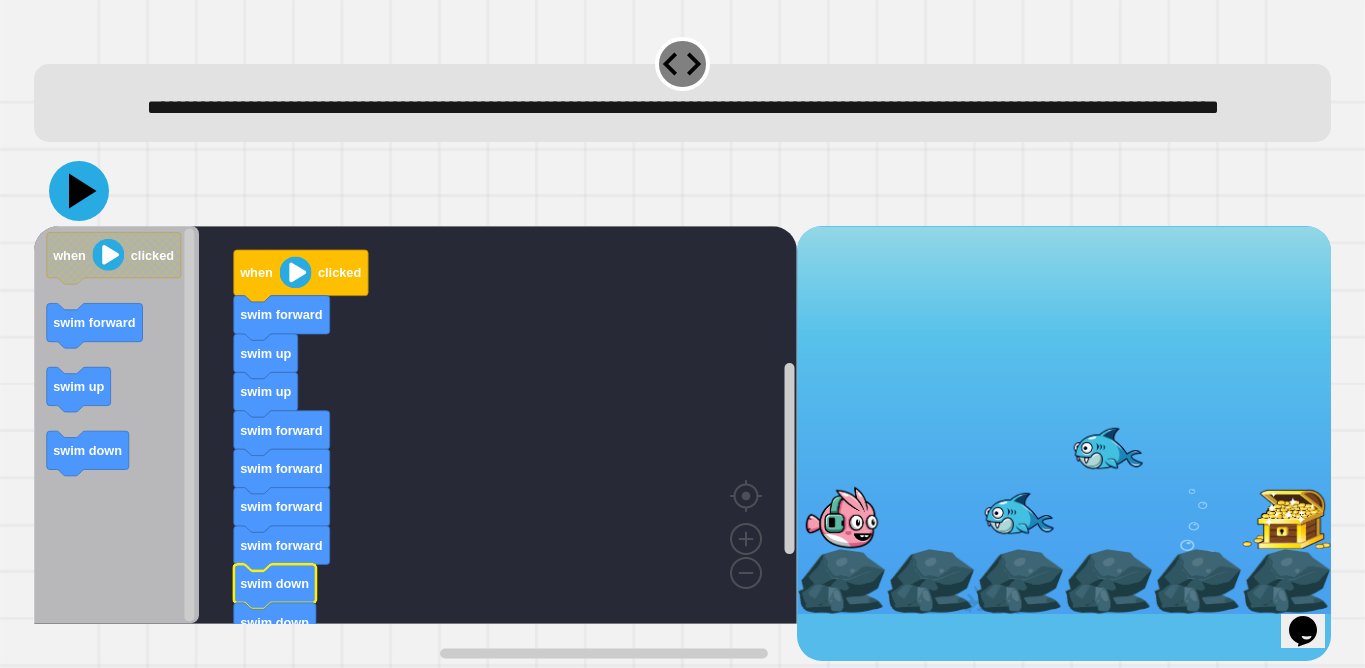click 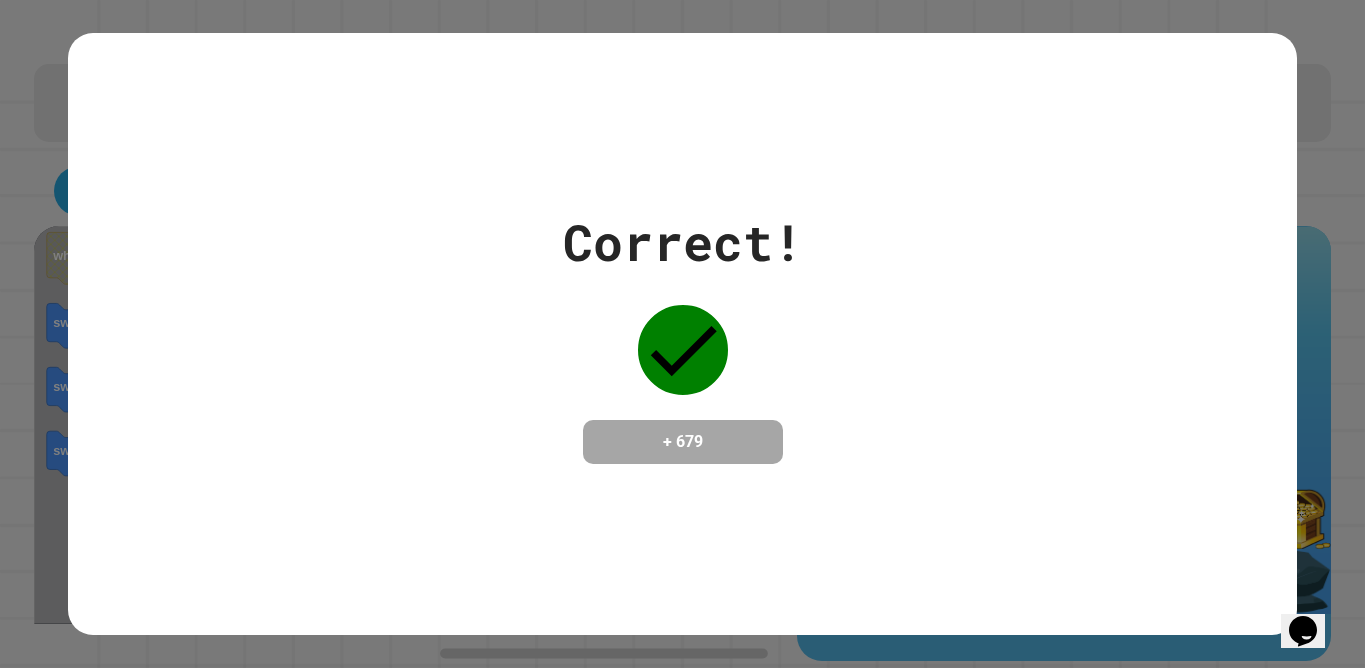click on "+ 679" at bounding box center [683, 442] 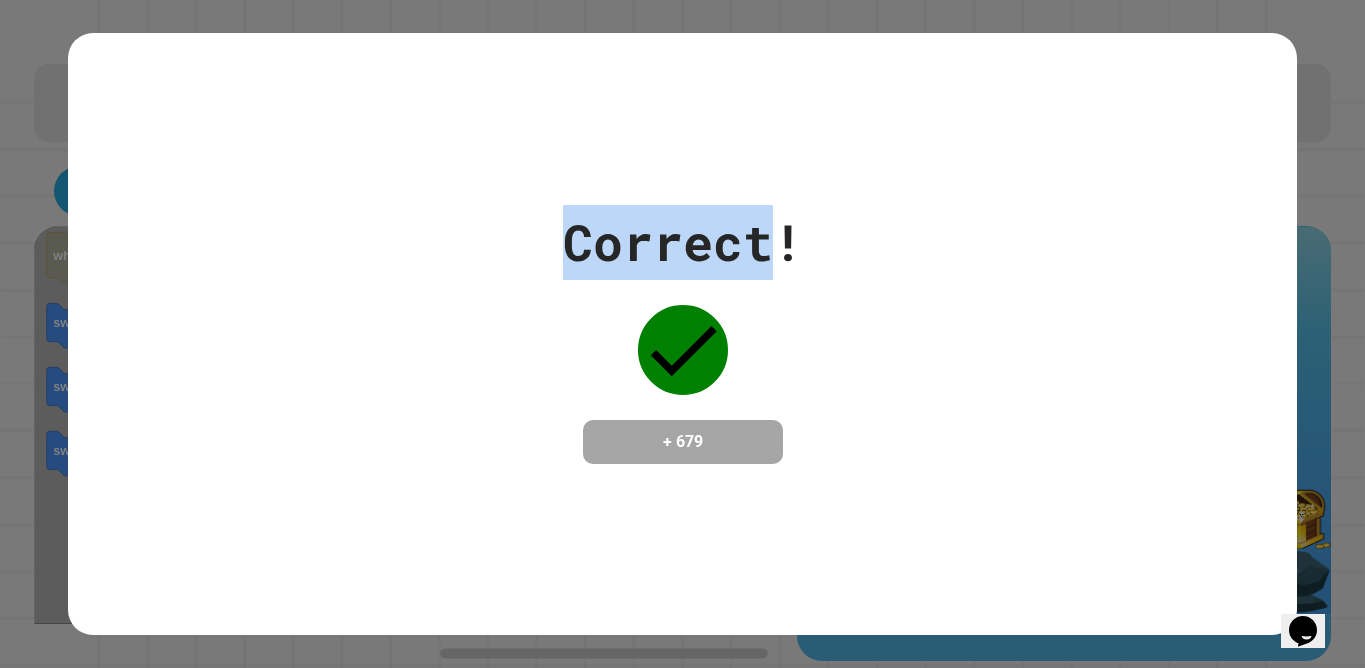 click on "Correct!" at bounding box center [683, 242] 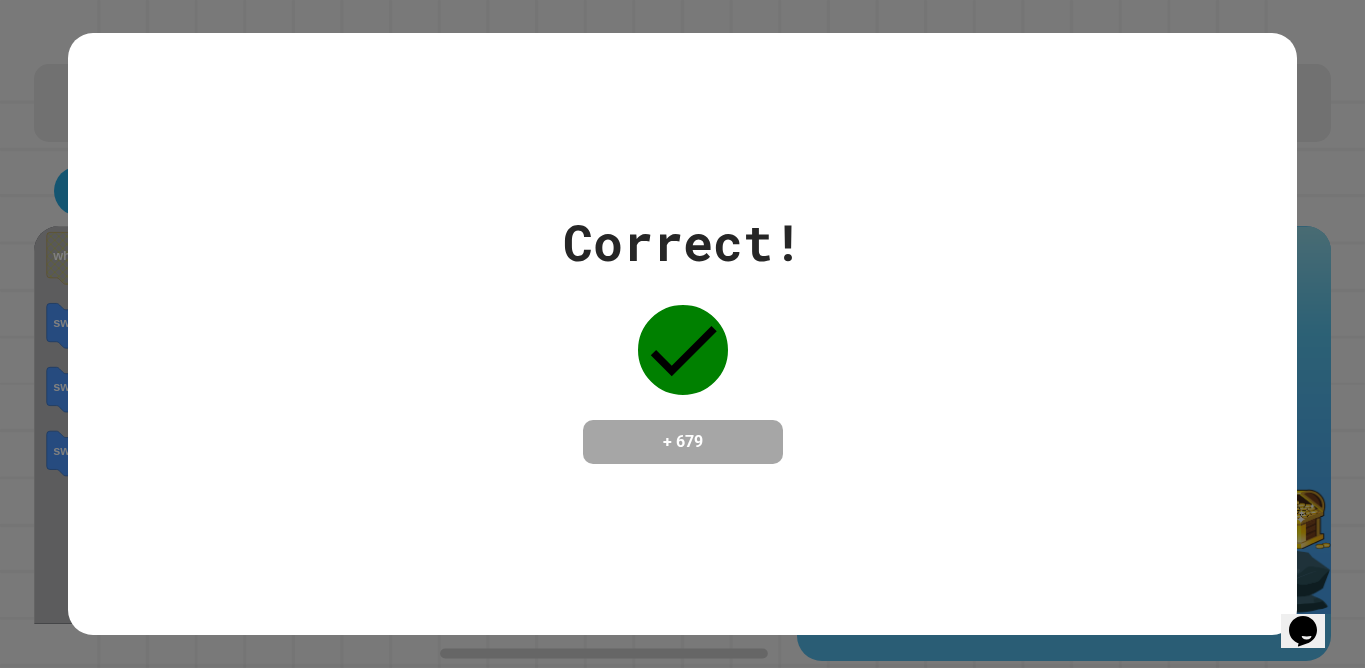 click on "Correct!   + 679" at bounding box center (682, 334) 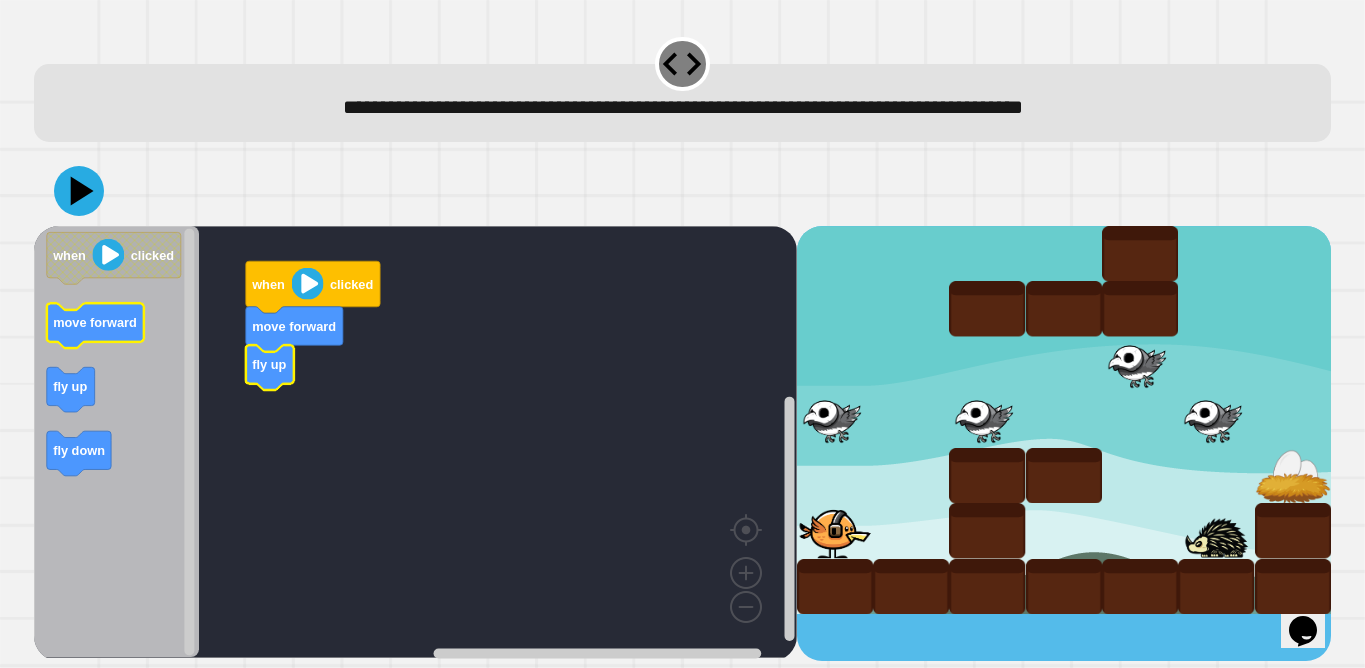 click 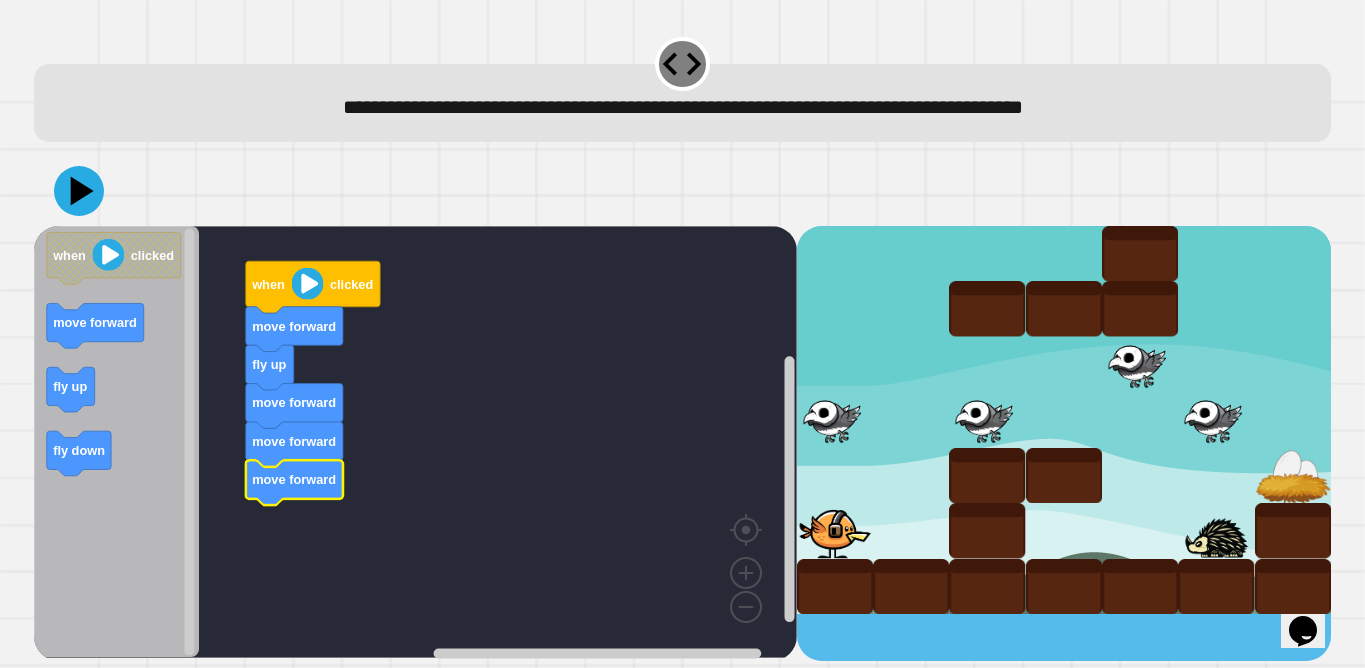 click at bounding box center (987, 530) 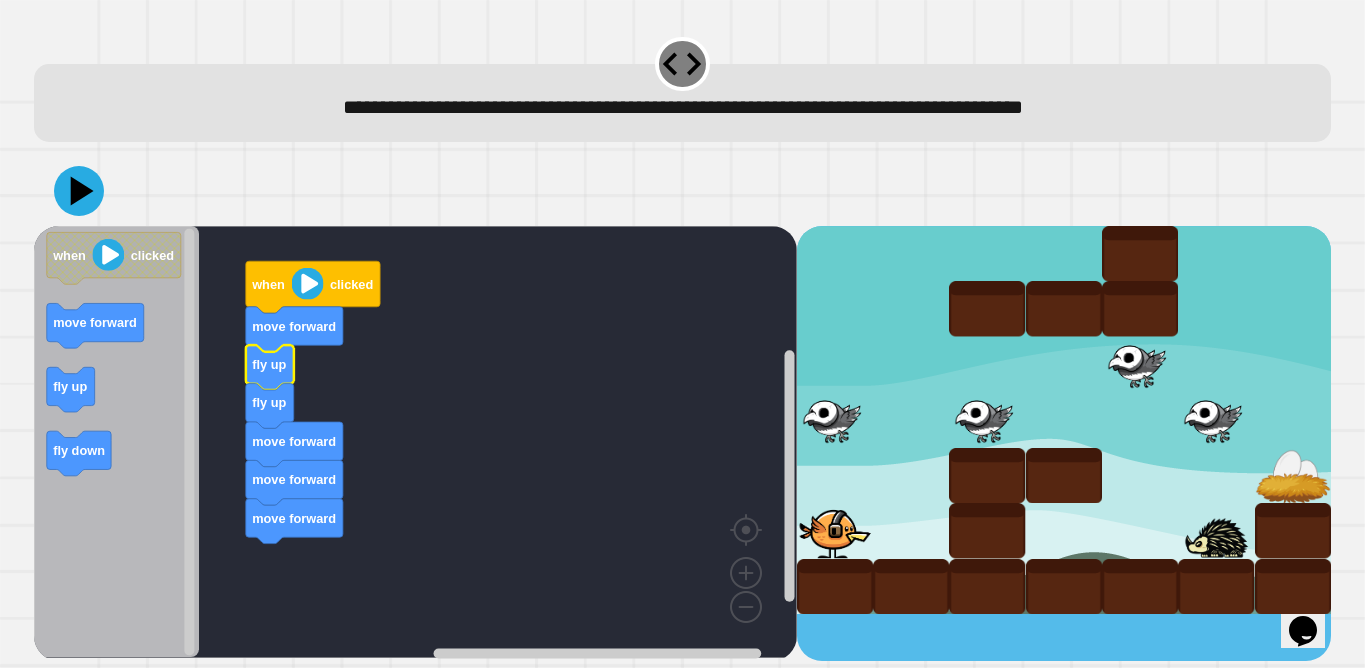 click at bounding box center (2333, 506) 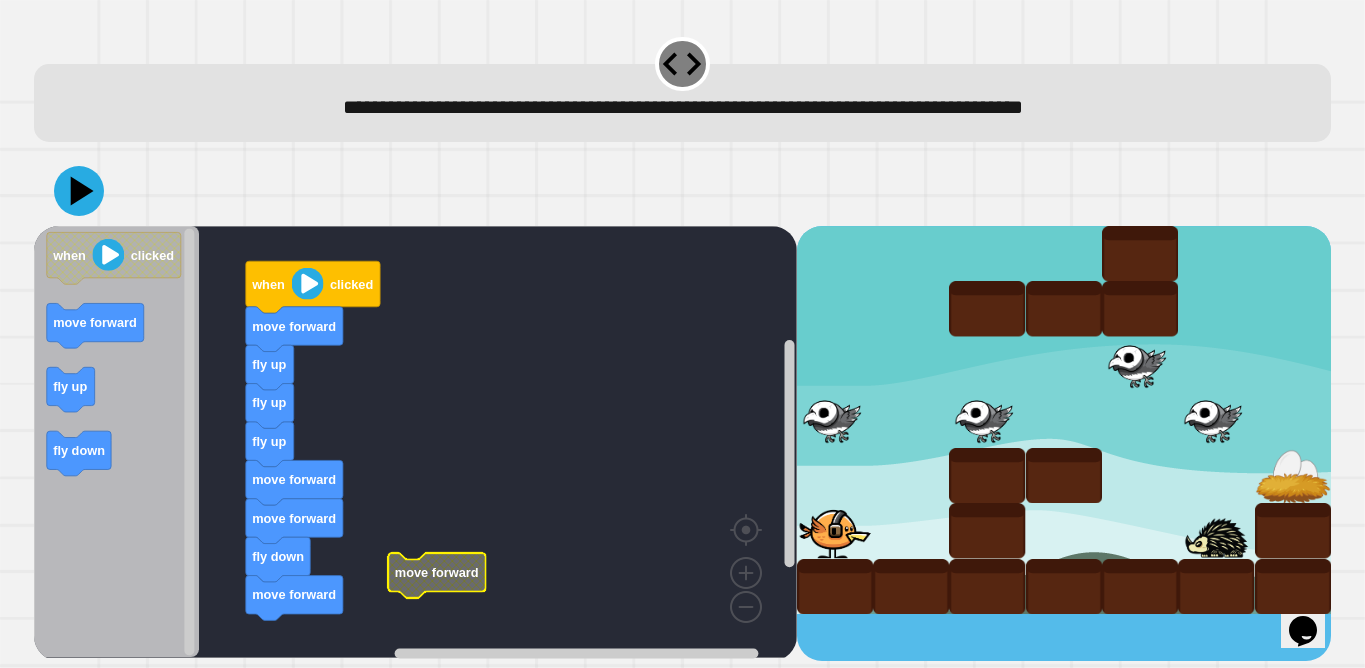click at bounding box center (2333, 506) 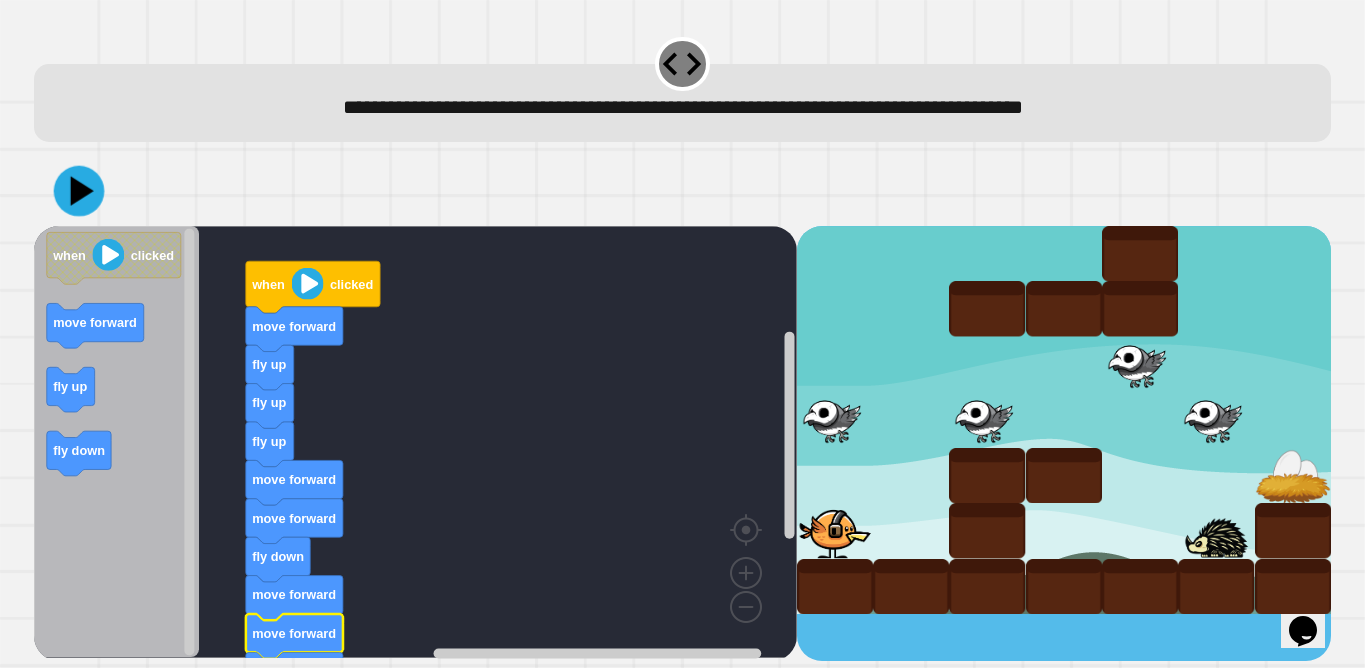 click 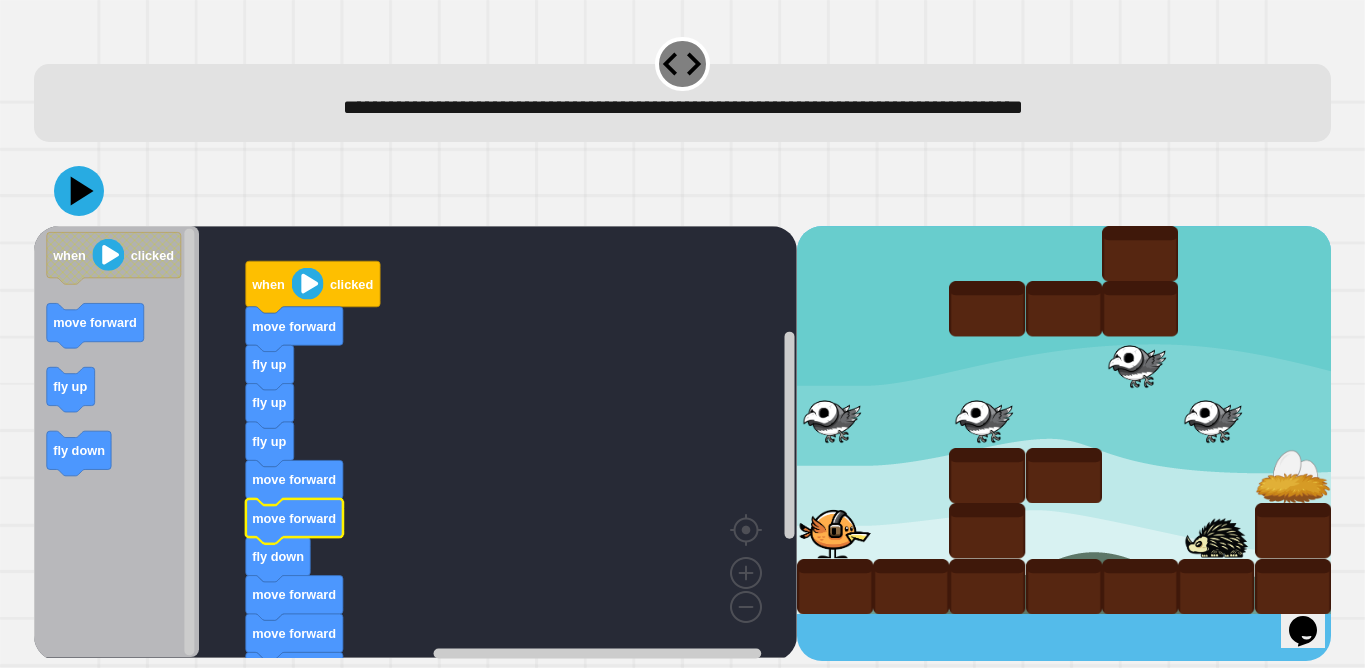 click on "move forward" 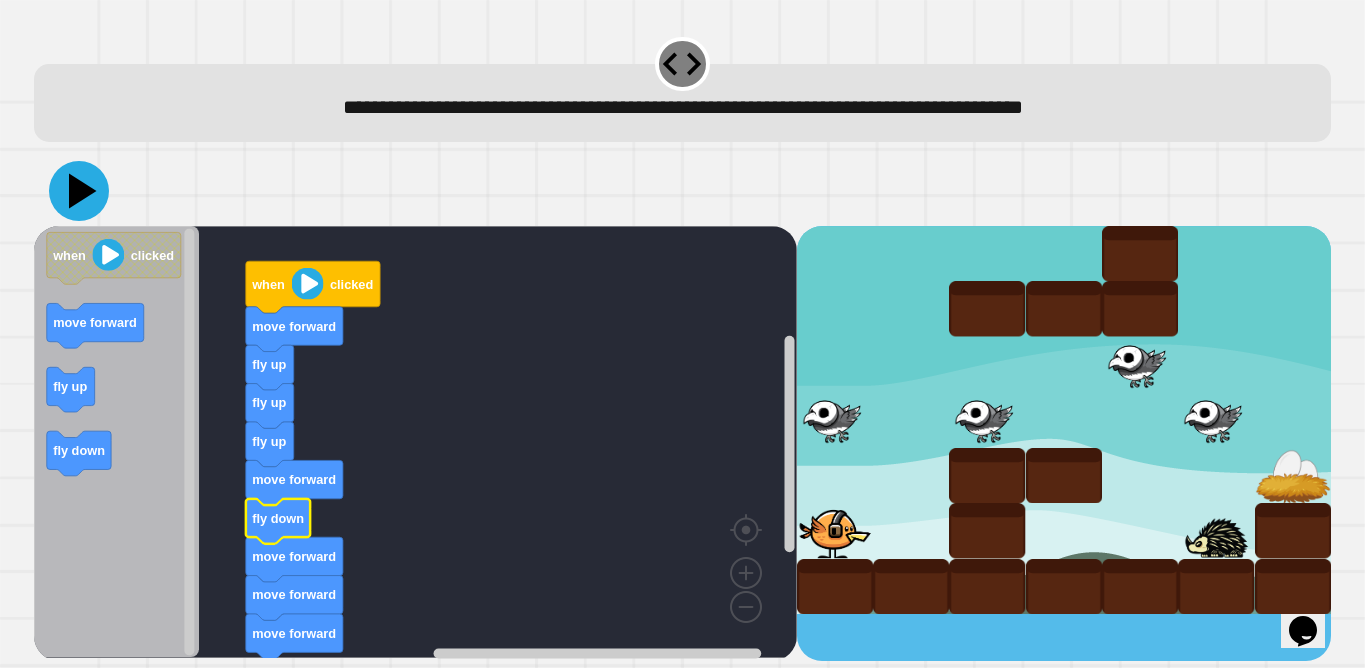 click 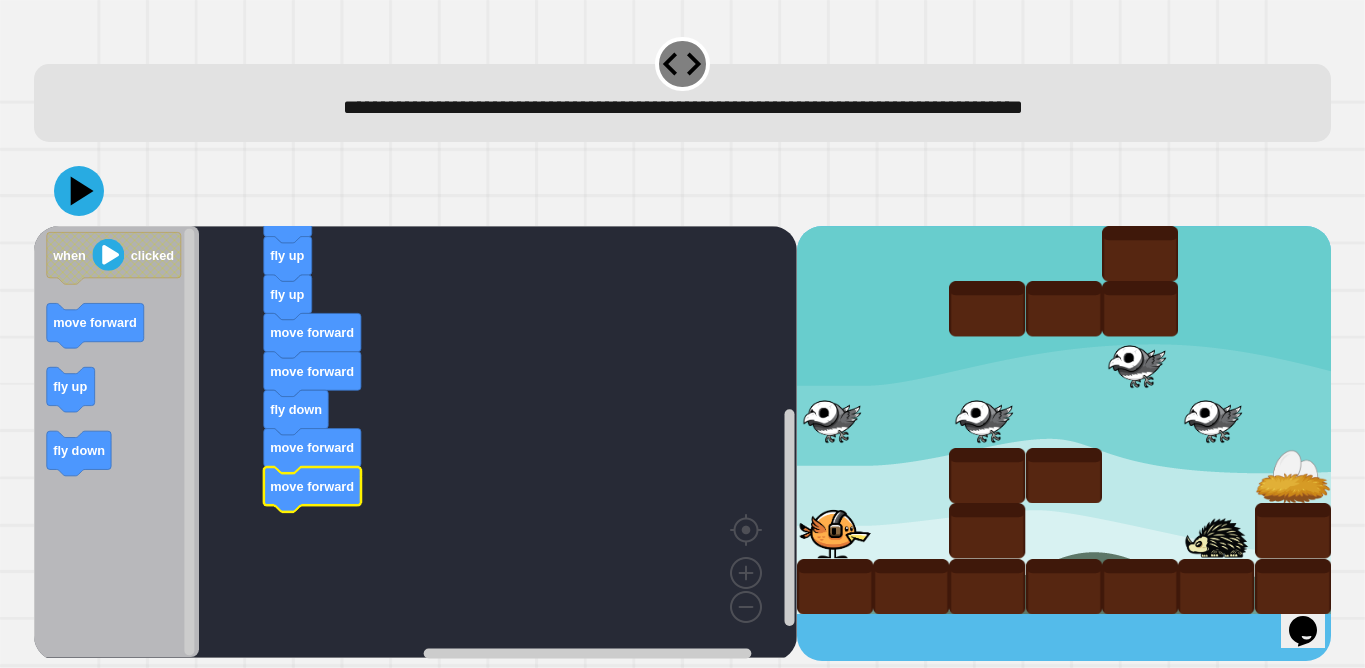 click 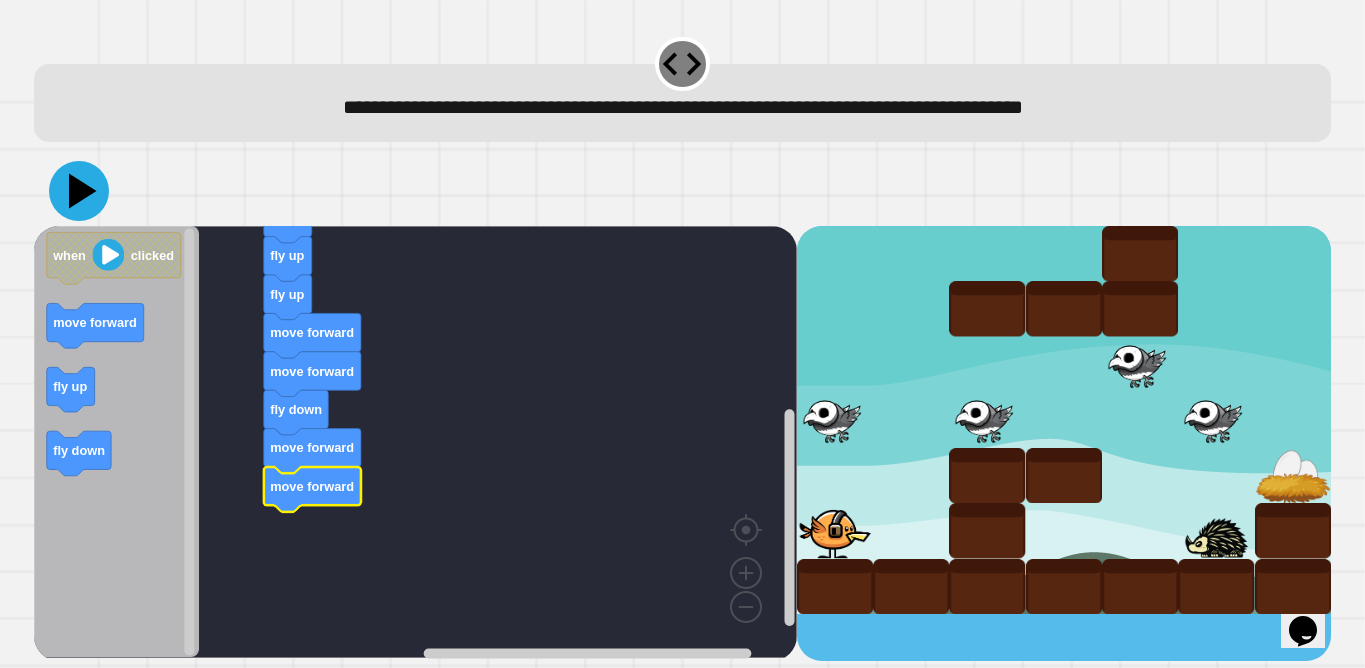 click 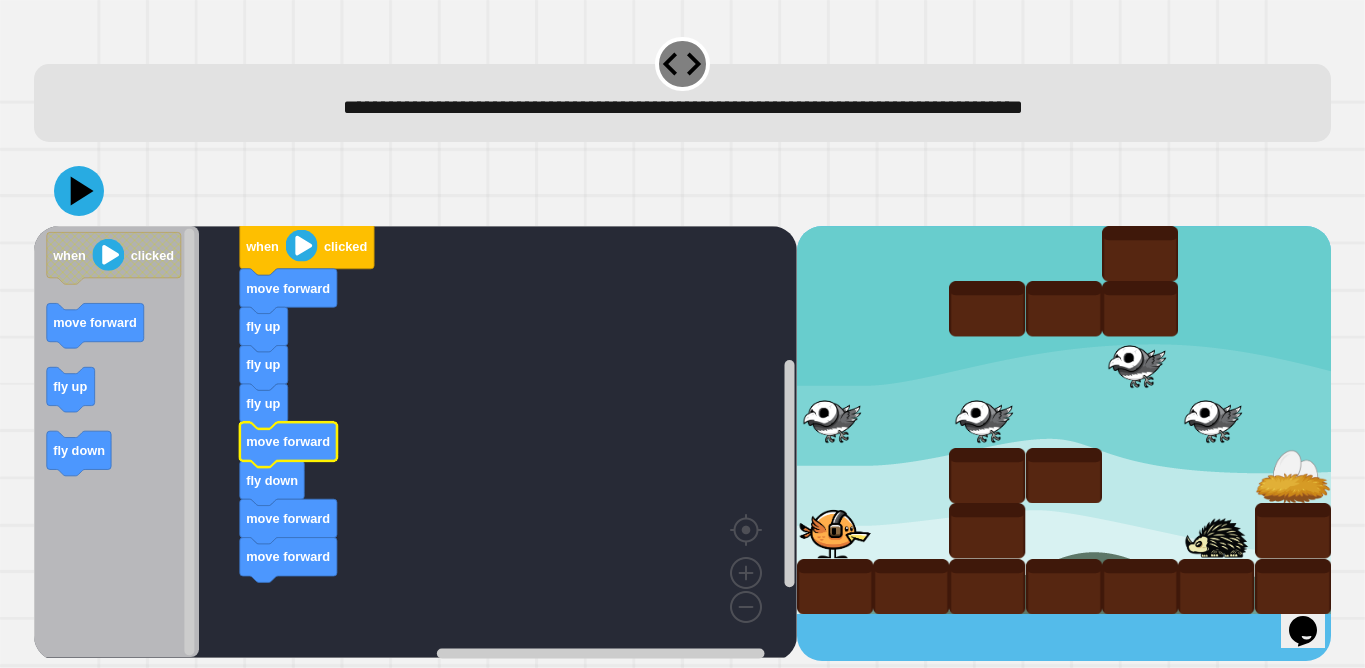 click at bounding box center [2333, 506] 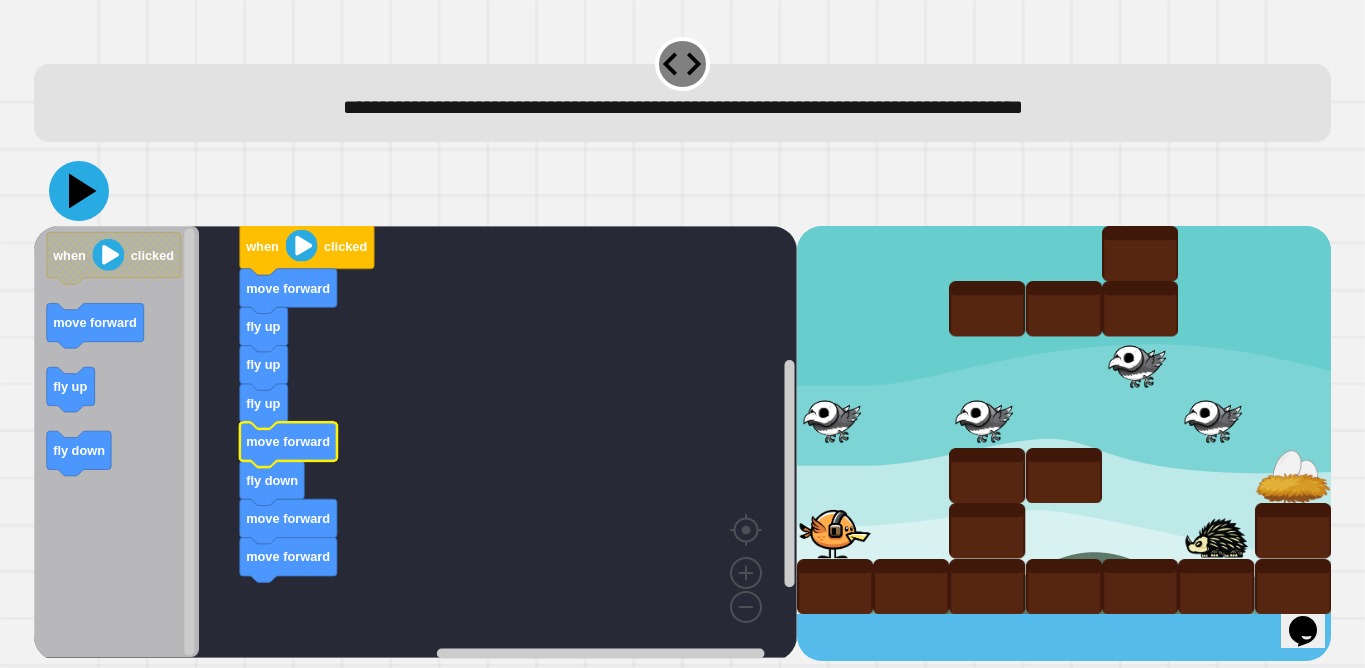 click 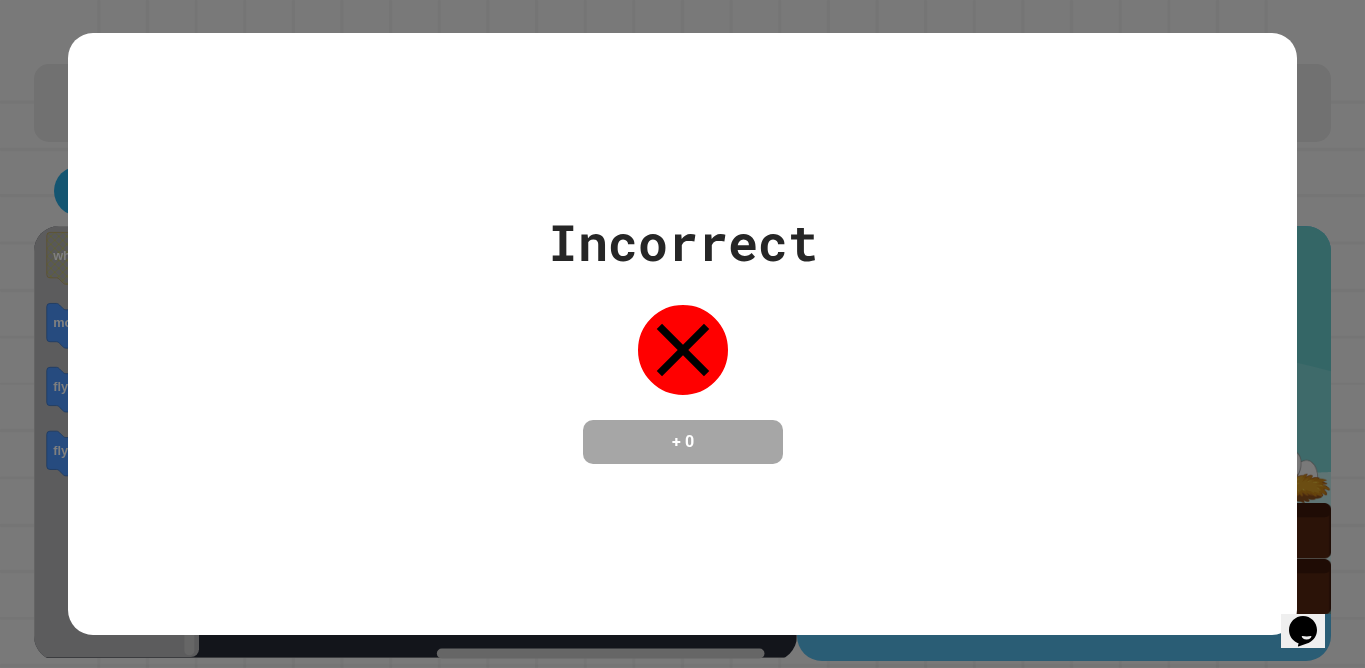 click 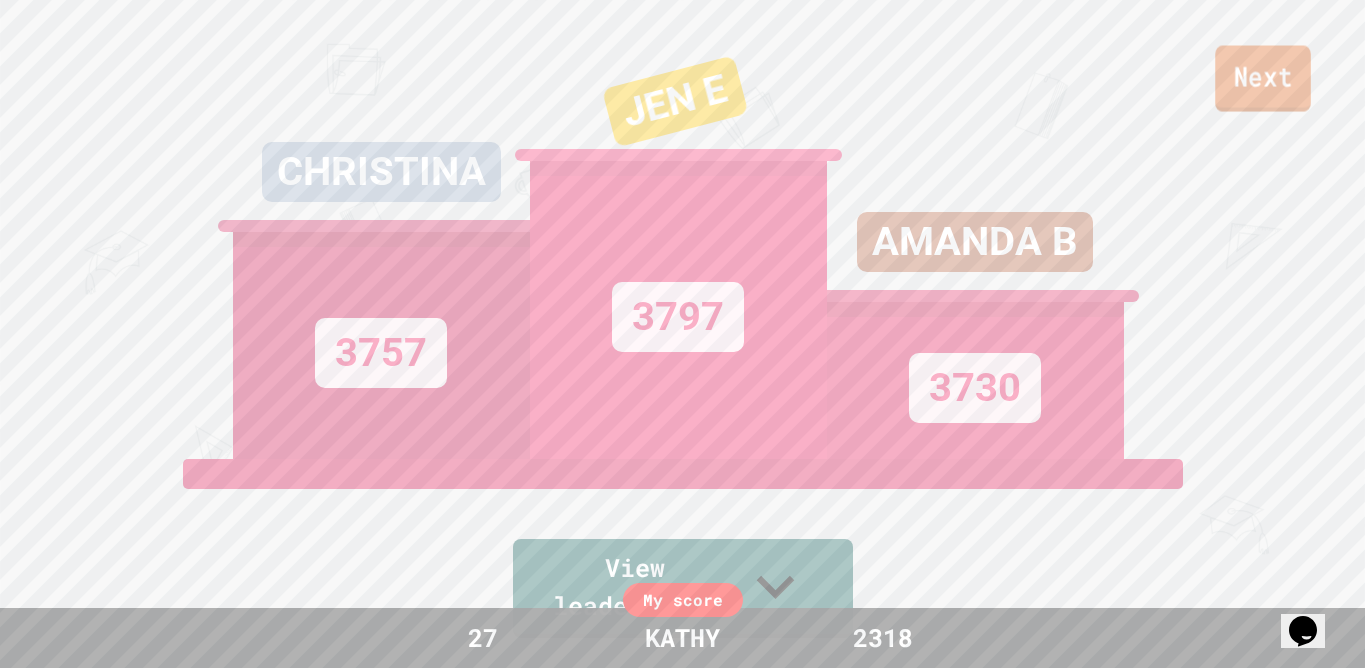 click on "Next" at bounding box center (1262, 79) 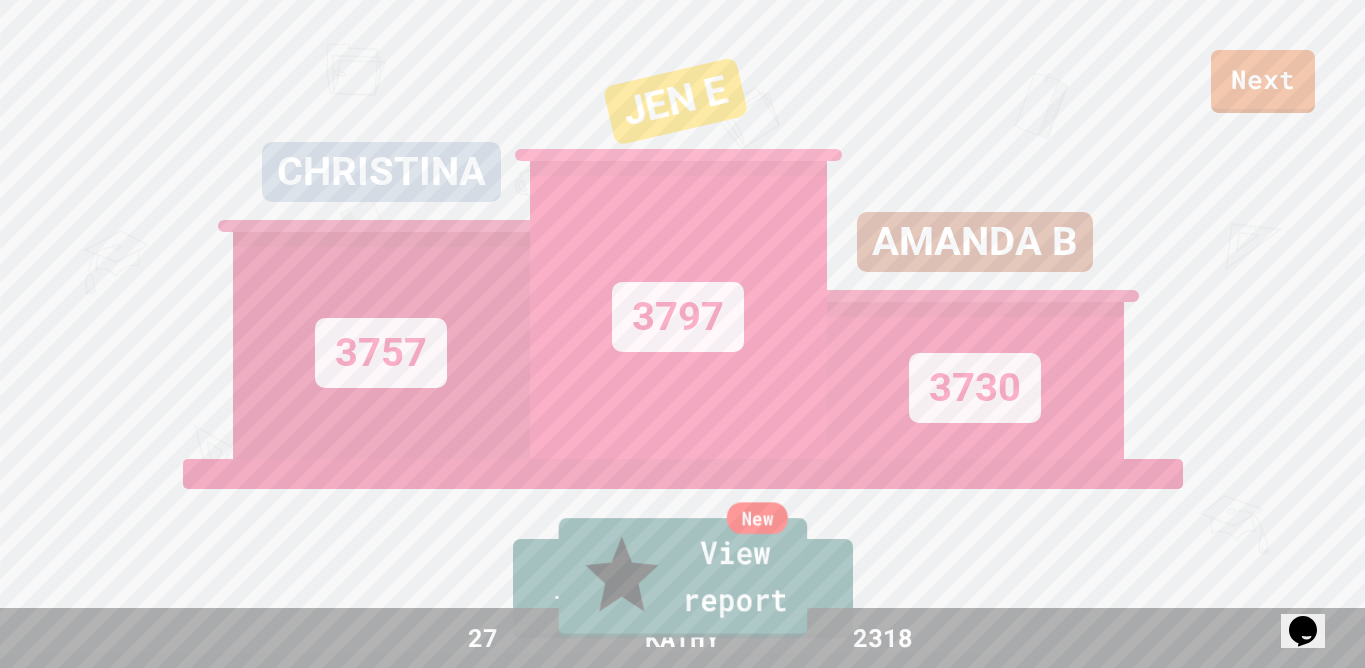 click on "New View report" at bounding box center [682, 578] 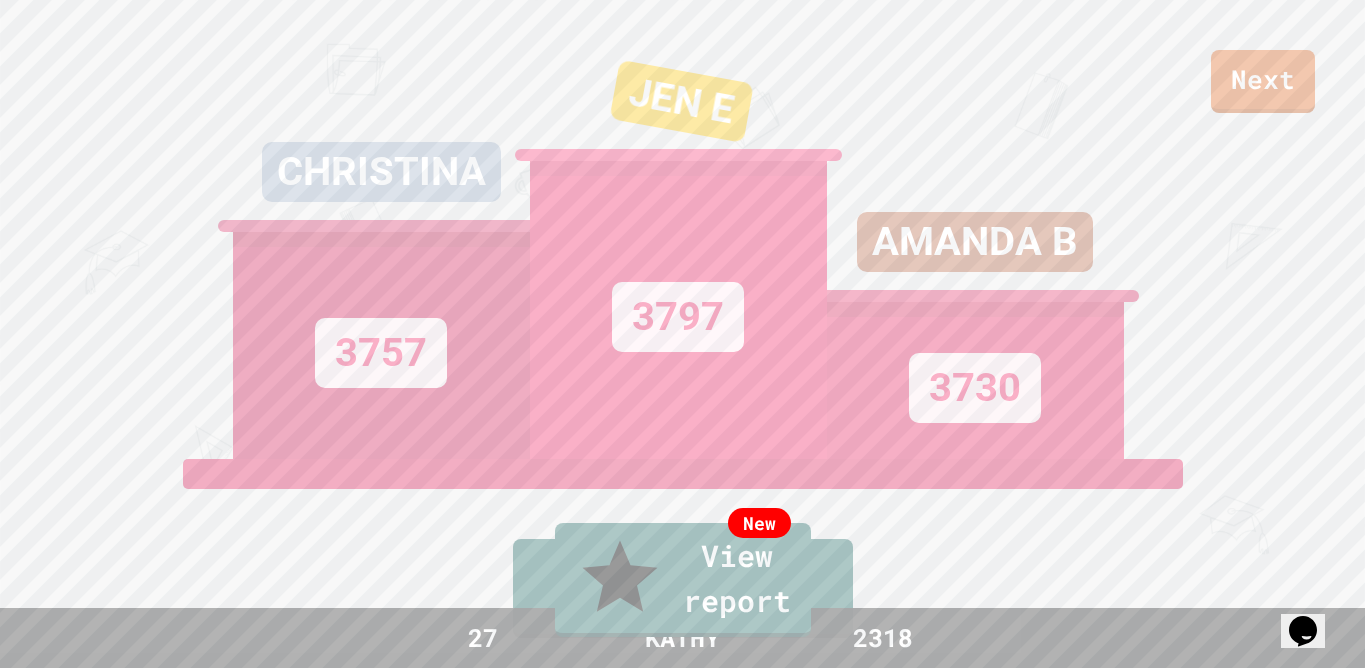 click on "Exit" at bounding box center (1259, 717) 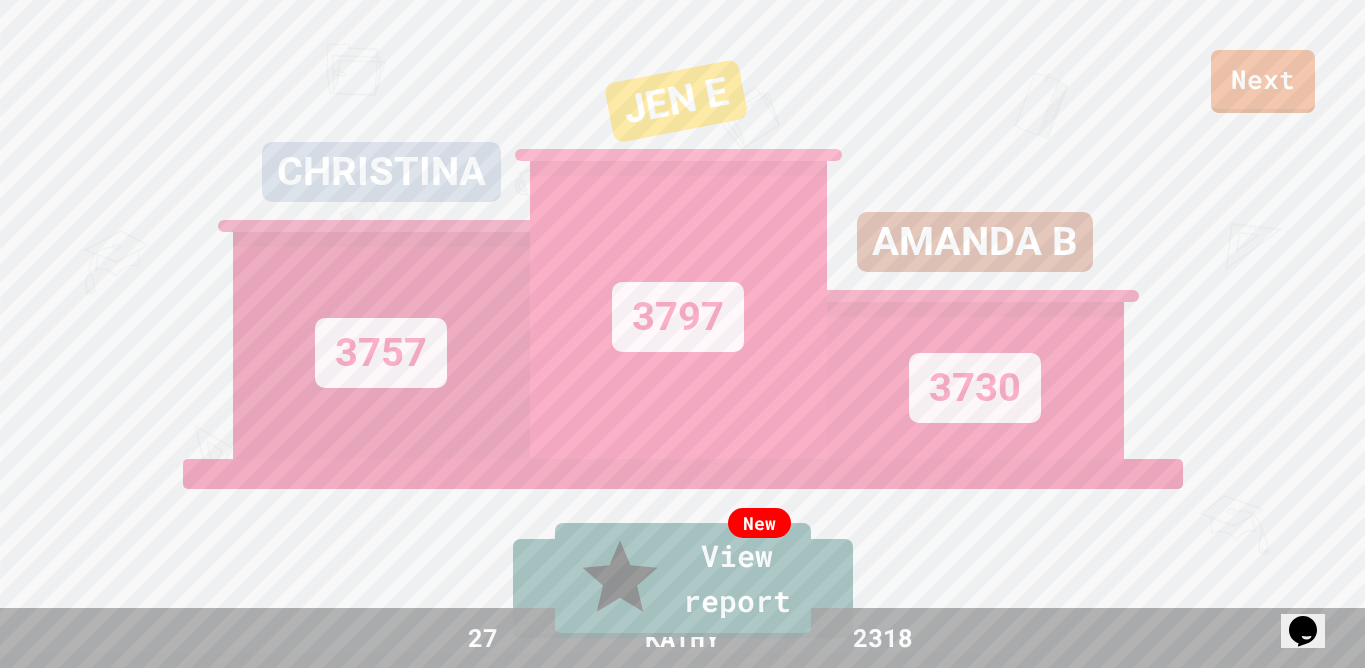 click 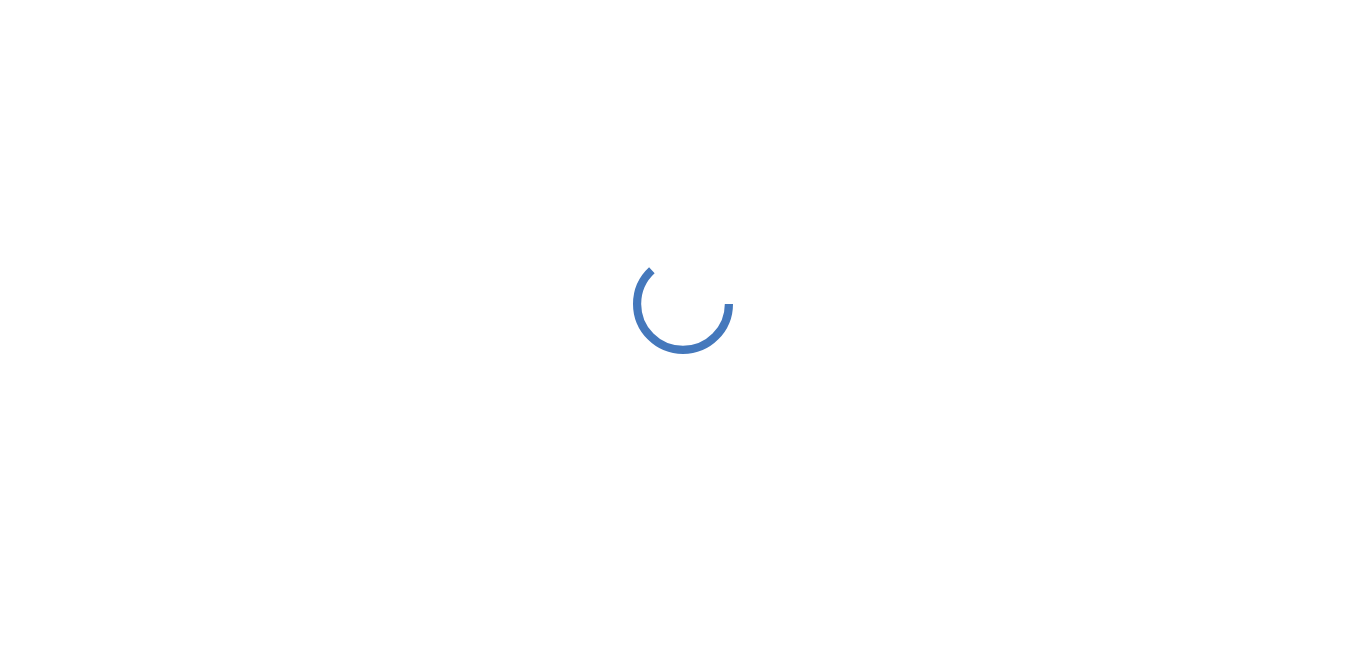scroll, scrollTop: 0, scrollLeft: 0, axis: both 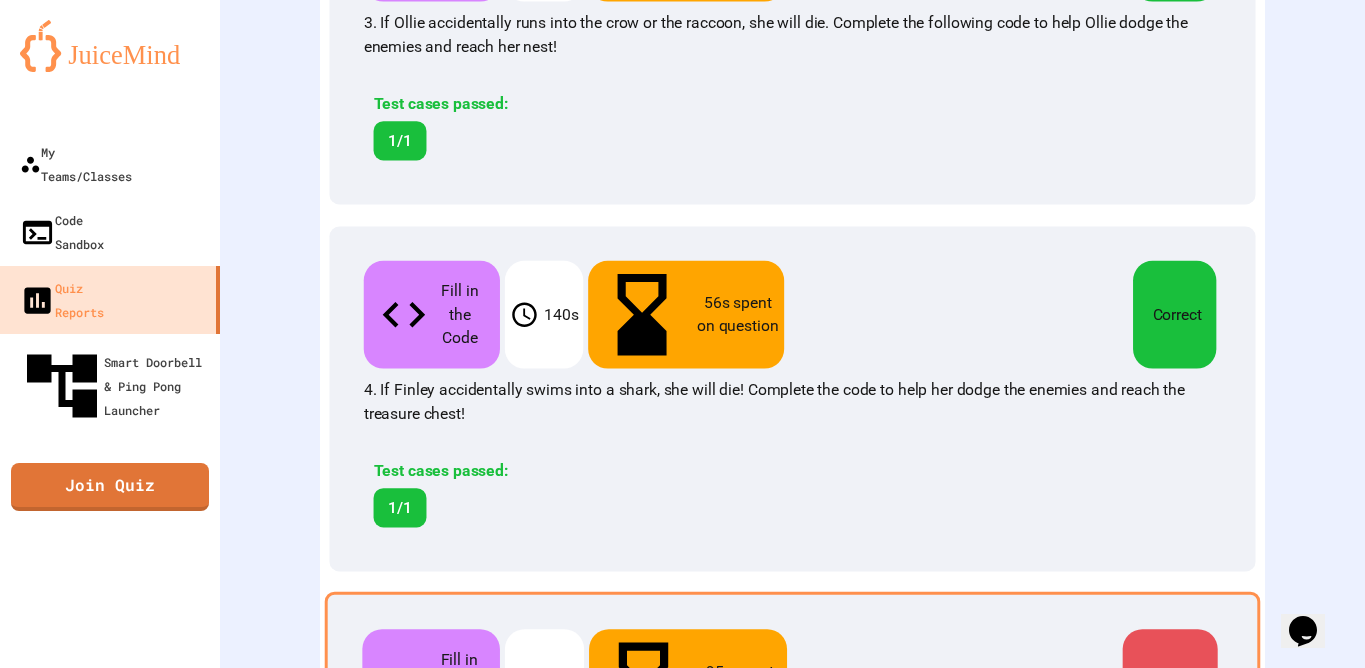 click on "95 s spent on question" at bounding box center (740, 685) 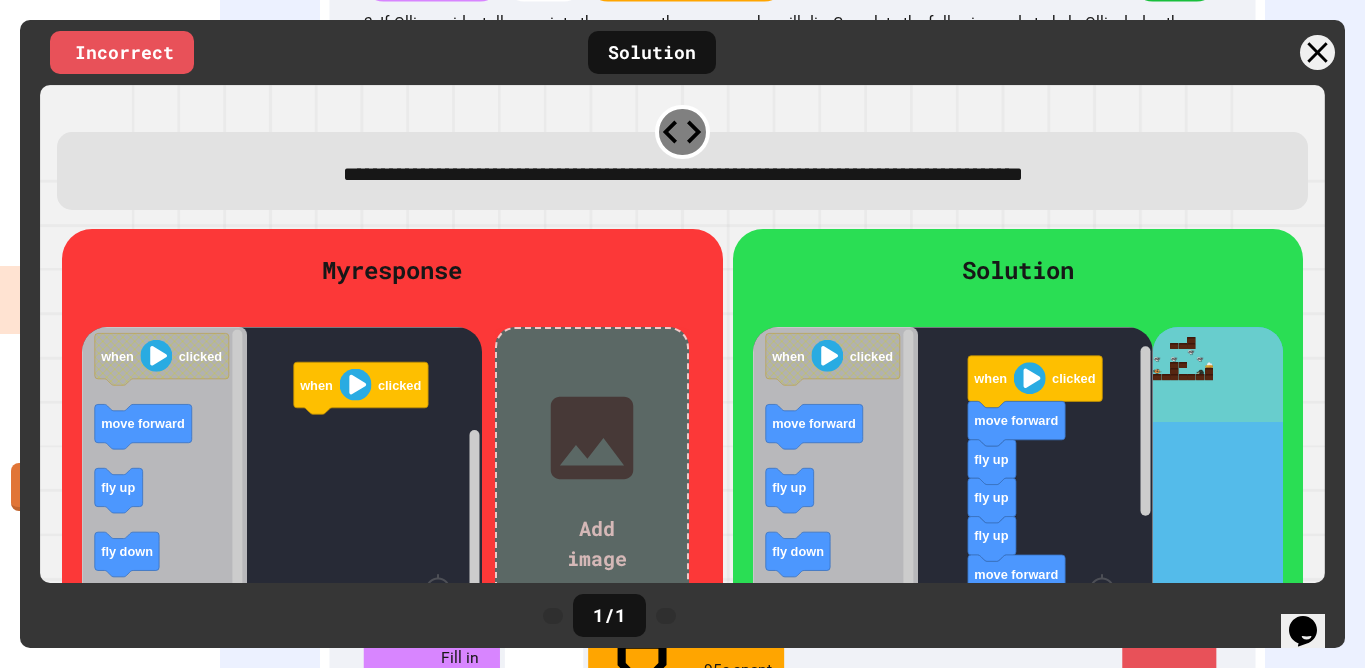 scroll, scrollTop: 1444, scrollLeft: 0, axis: vertical 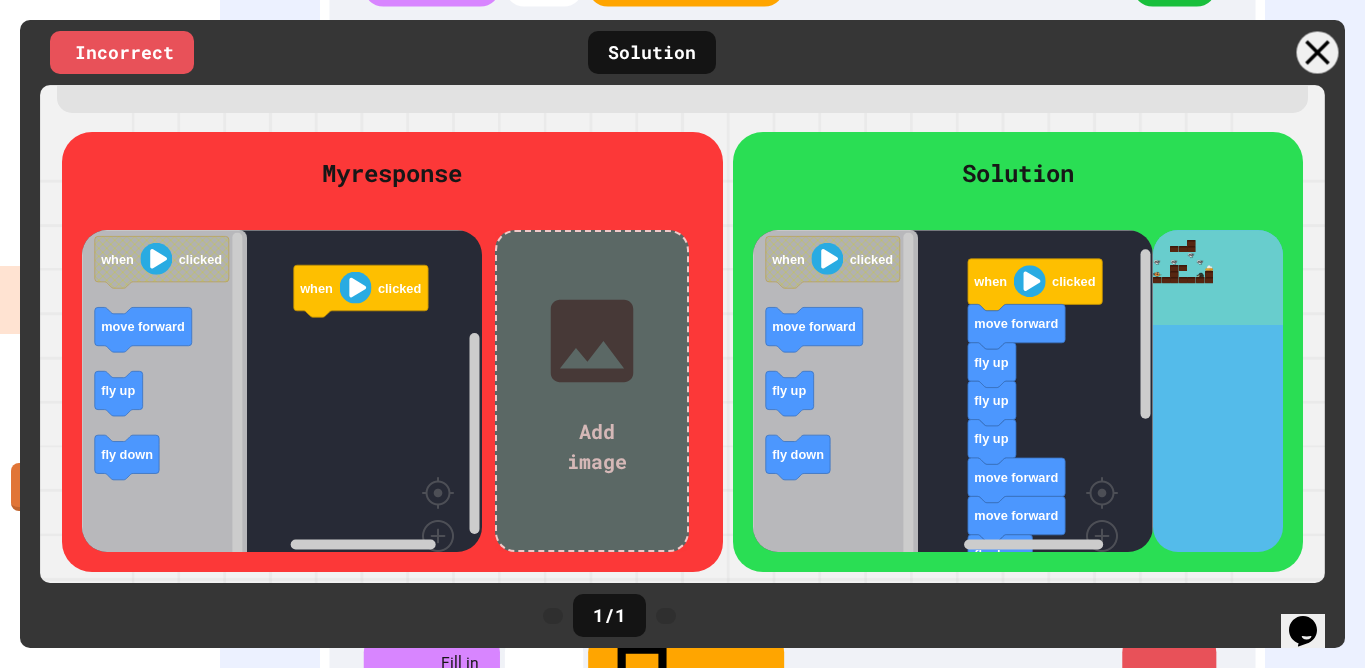 click 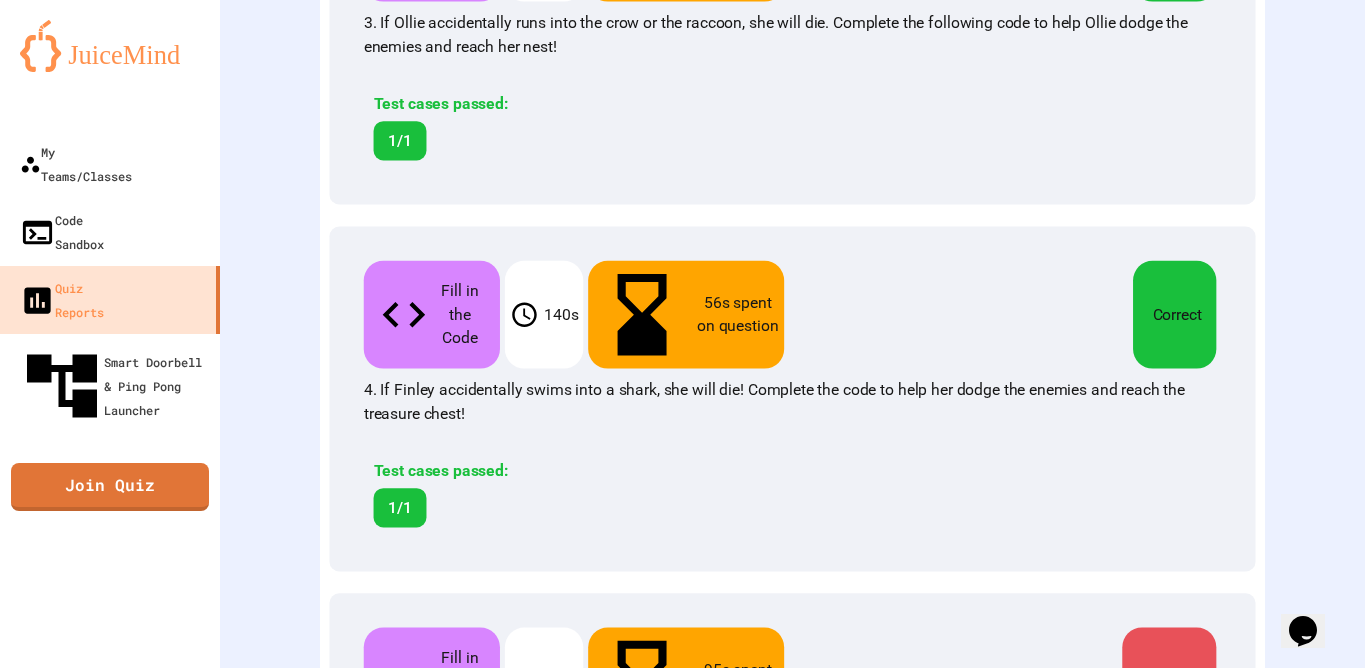 scroll, scrollTop: 1444, scrollLeft: 0, axis: vertical 